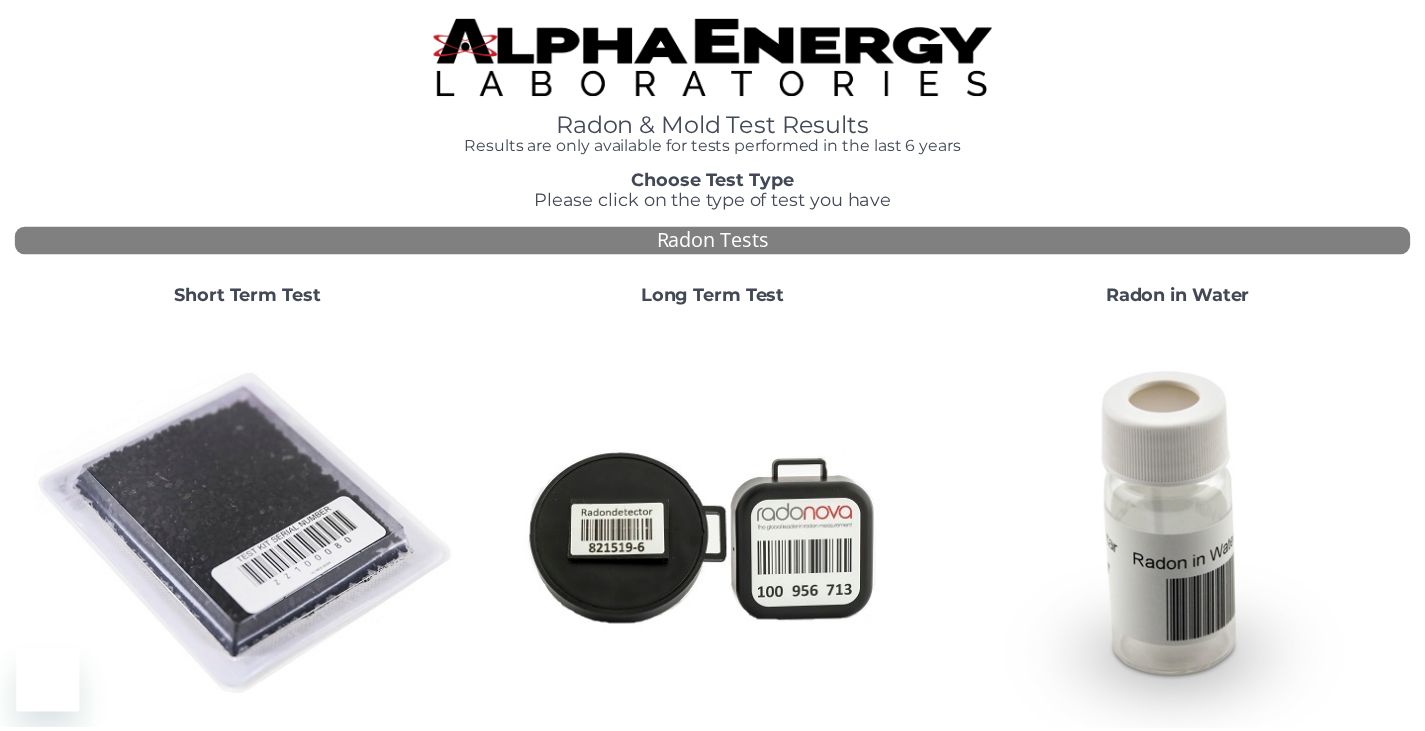 scroll, scrollTop: 0, scrollLeft: 0, axis: both 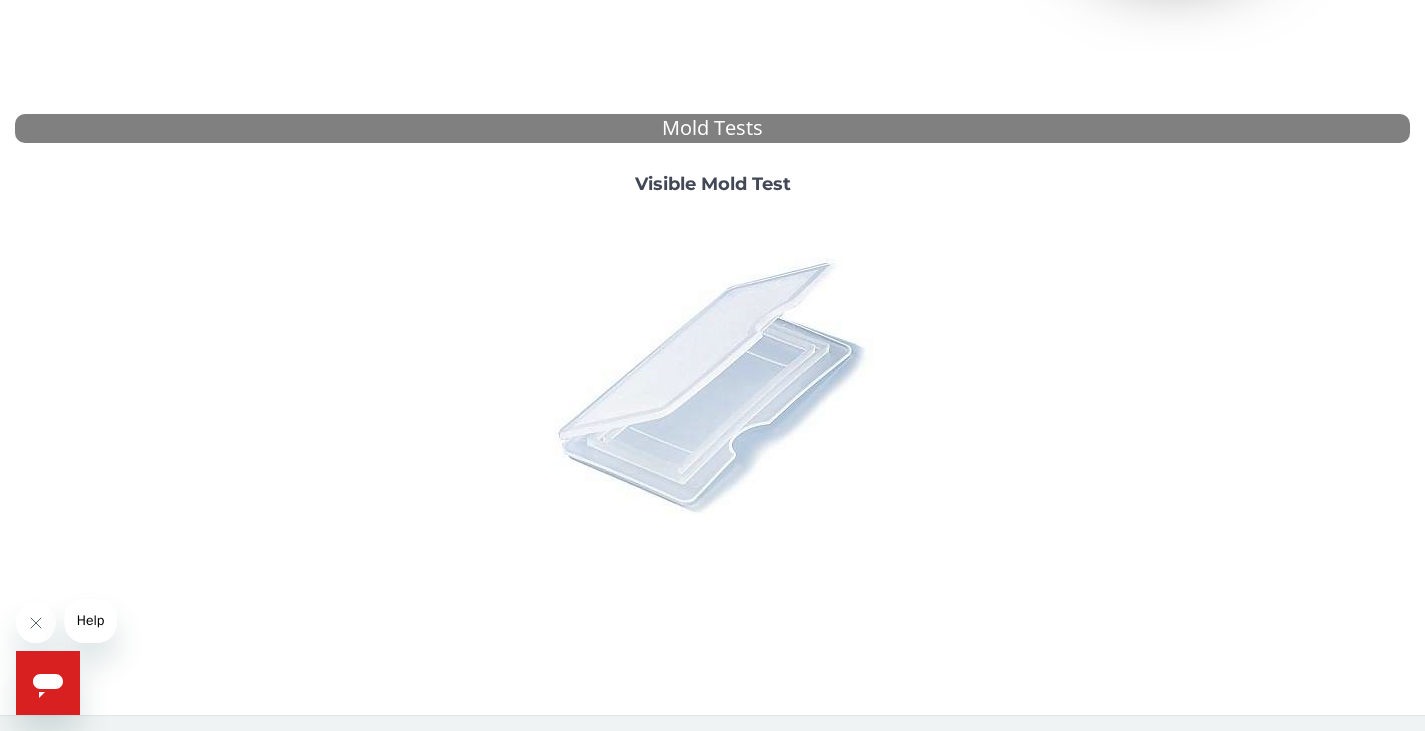 click at bounding box center [713, 385] 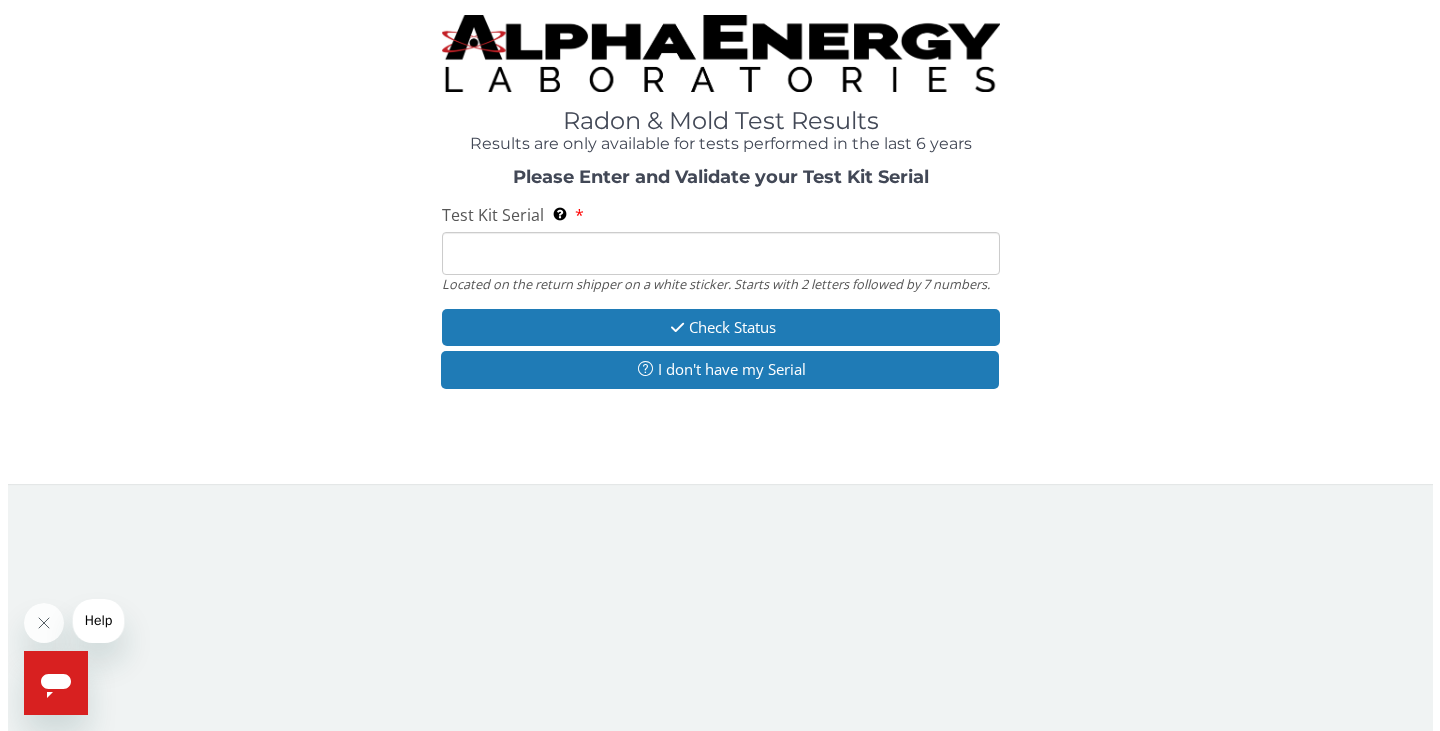 scroll, scrollTop: 0, scrollLeft: 0, axis: both 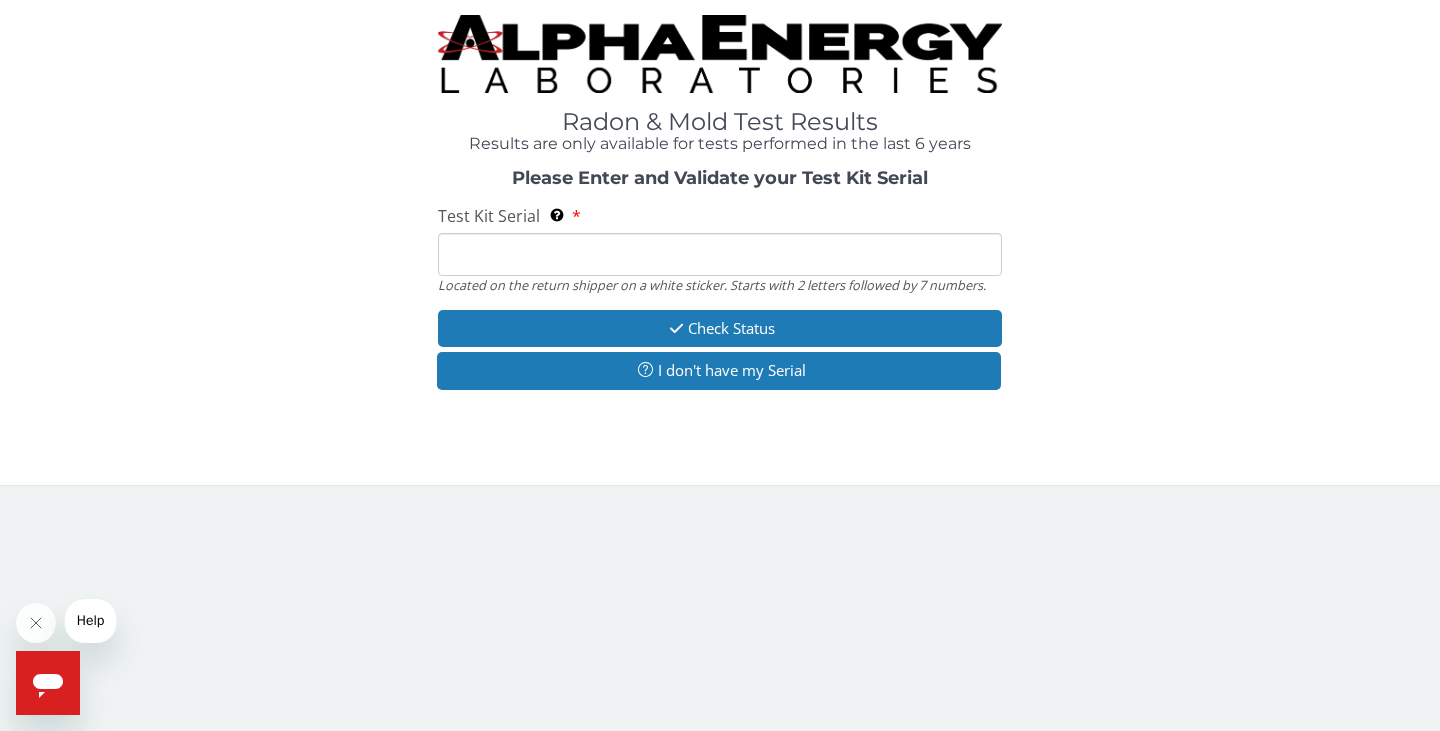 drag, startPoint x: 548, startPoint y: 269, endPoint x: 581, endPoint y: 269, distance: 33 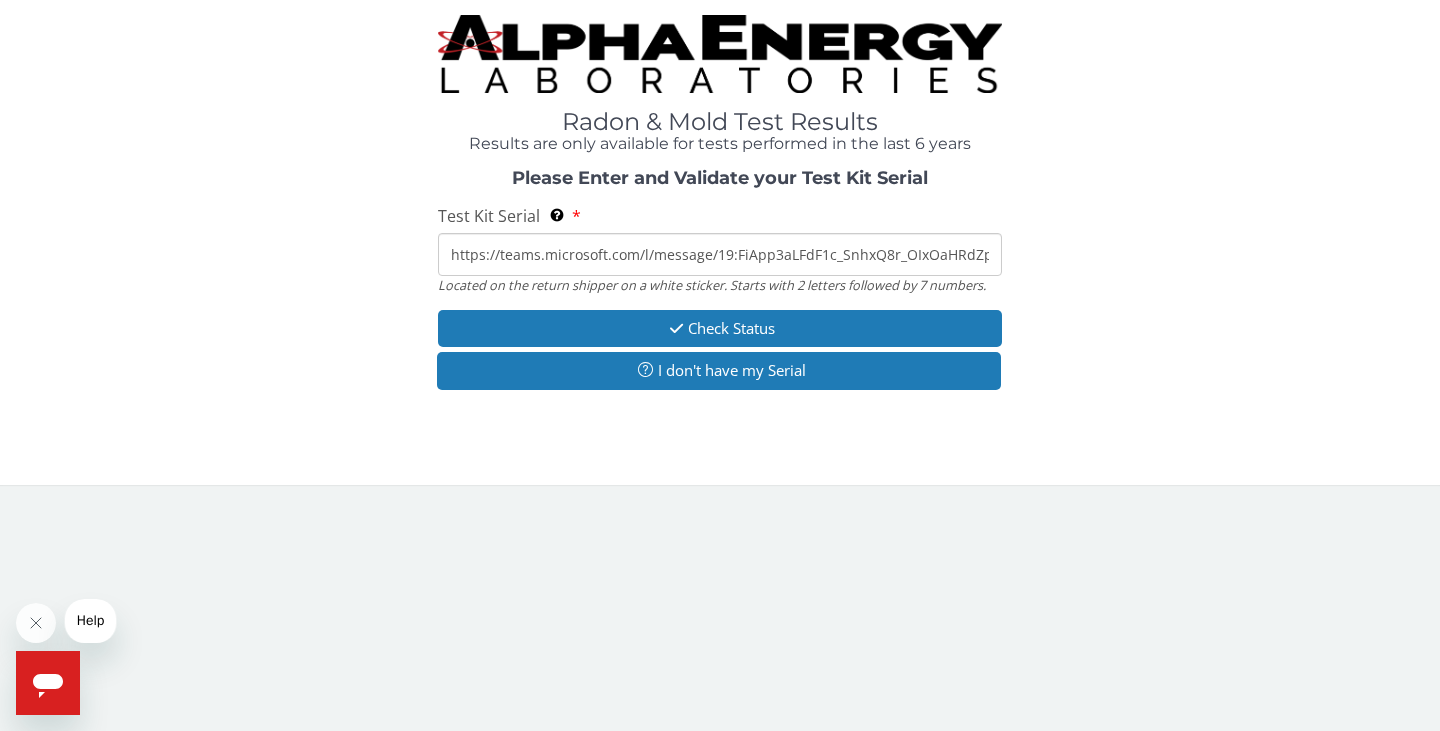 scroll, scrollTop: 0, scrollLeft: 1803, axis: horizontal 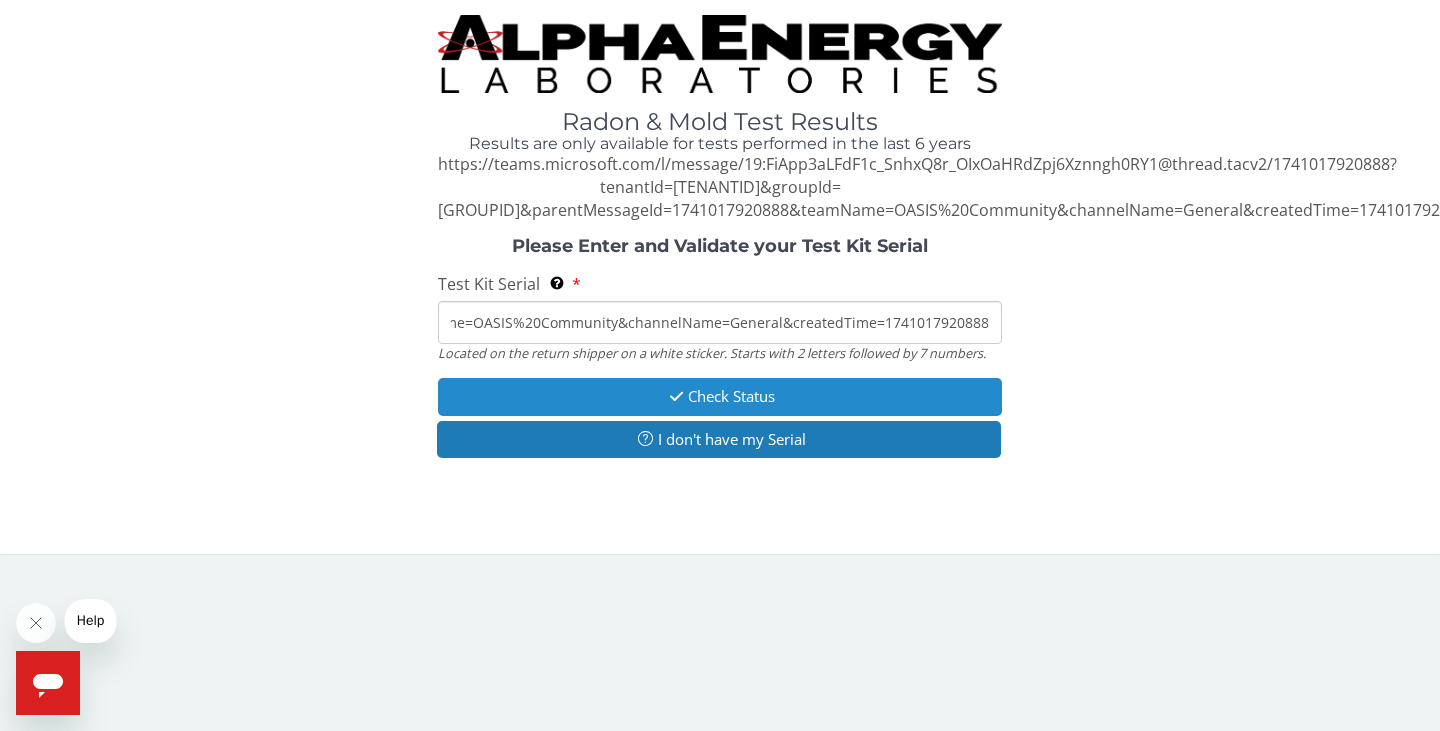 click on "Check Status" at bounding box center [720, 396] 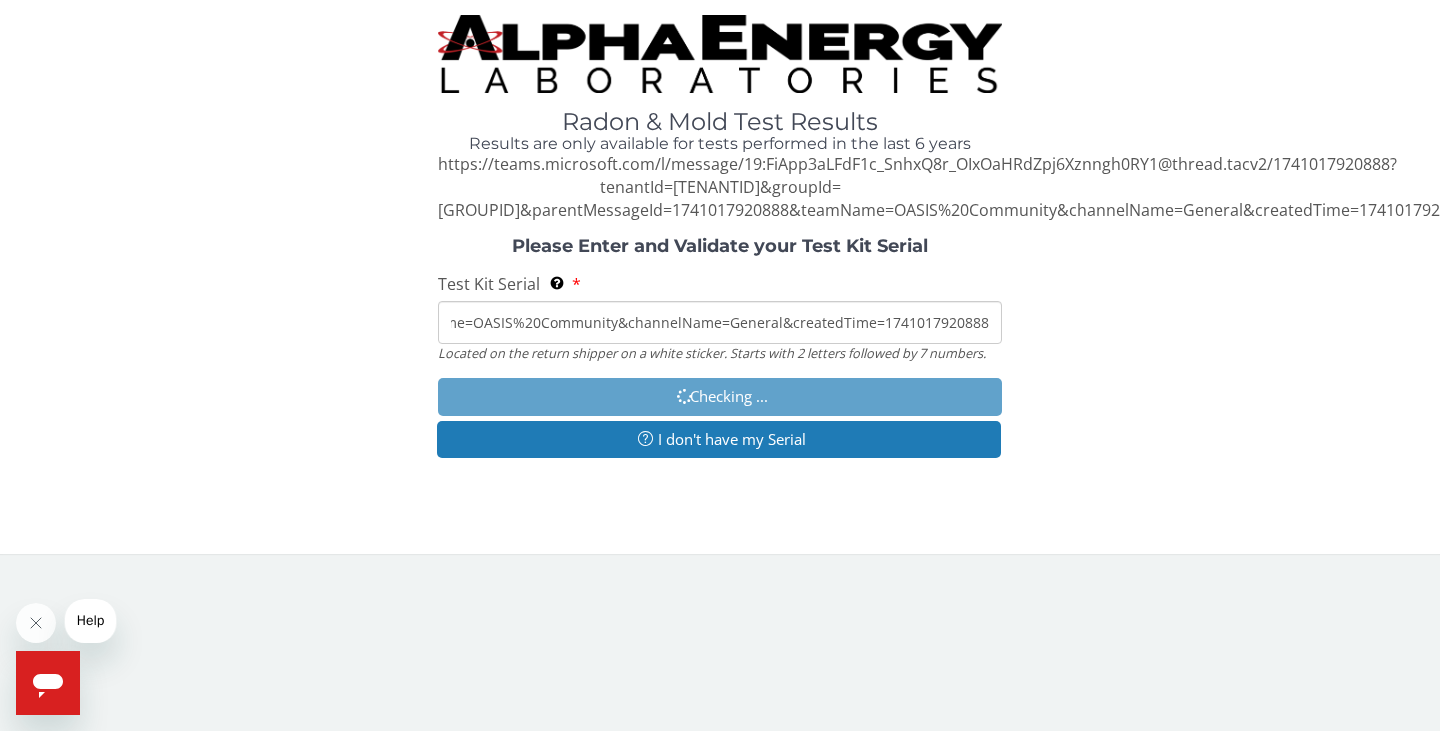 scroll, scrollTop: 0, scrollLeft: 0, axis: both 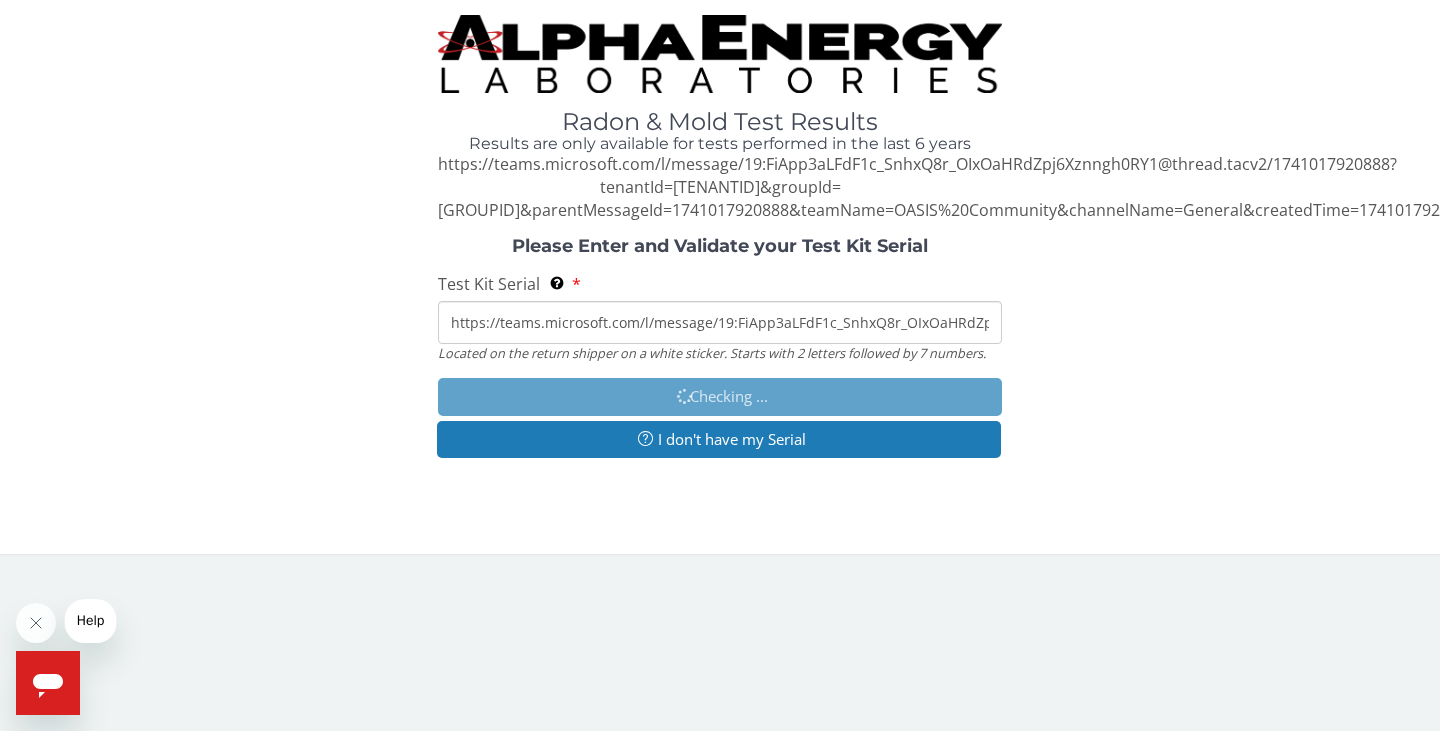 click on "https://teams.microsoft.com/l/message/19:FiApp3aLFdF1c_SnhxQ8r_OIxOaHRdZpj6Xznngh0RY1@thread.tacv2/1741017920888?tenantId=[TENANTID]&groupId=[GROUPID]&parentMessageId=1741017920888&teamName=OASIS%20Community&channelName=General&createdTime=1741017920888" at bounding box center [720, 322] 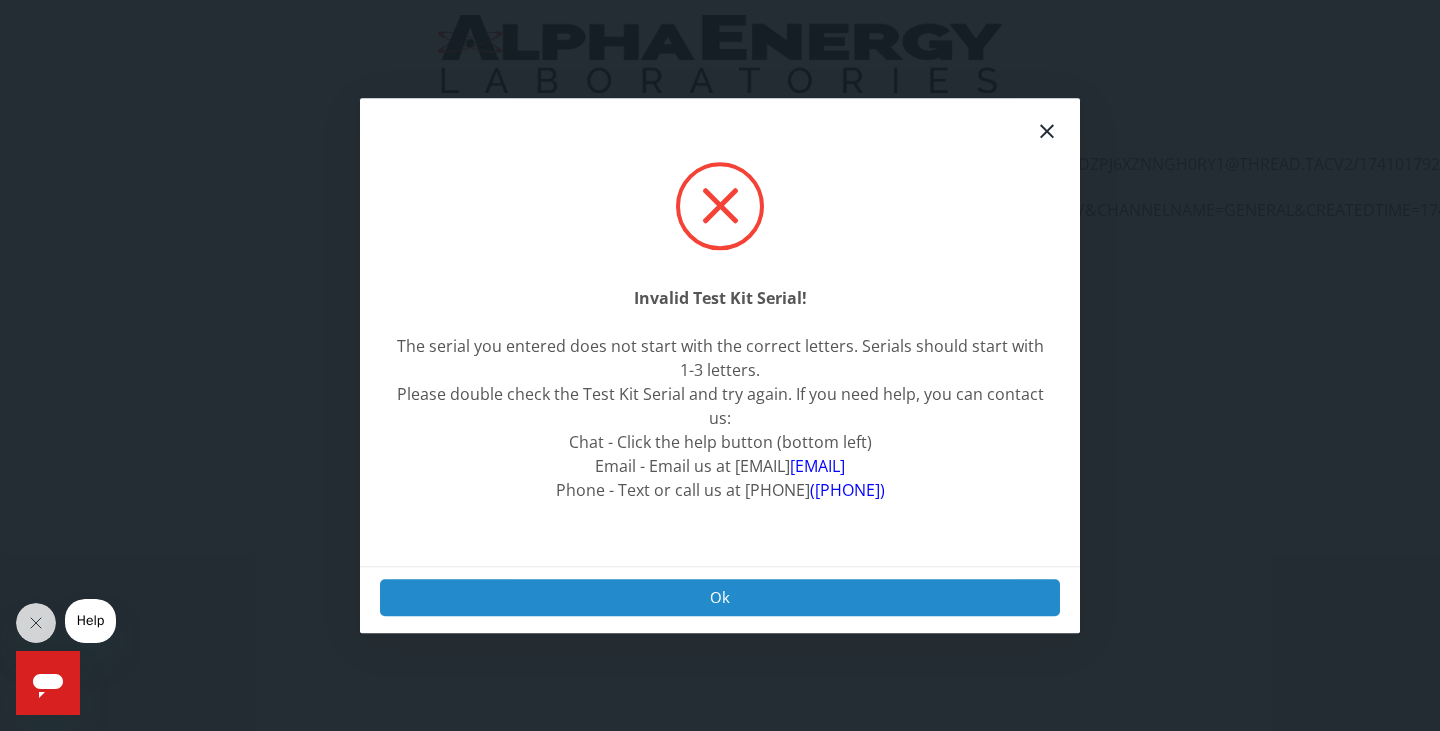 click on "Ok" at bounding box center (720, 597) 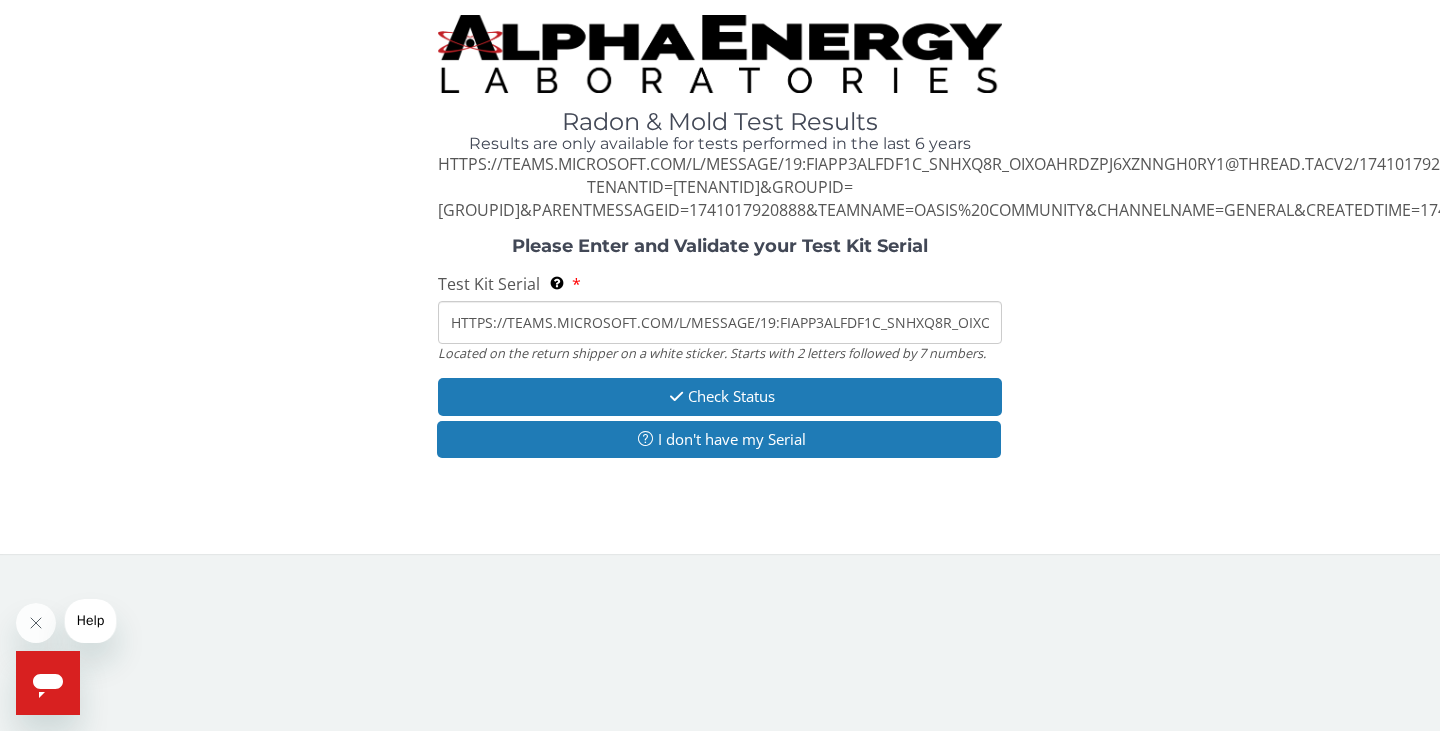 click on "HTTPS://TEAMS.MICROSOFT.COM/L/MESSAGE/19:FIAPP3ALFDF1C_SNHXQ8R_OIXOAHRDZPJ6XZNNGH0RY1@THREAD.TACV2/1741017920888?TENANTID=[TENANTID]&GROUPID=[GROUPID]&PARENTMESSAGEID=1741017920888&TEAMNAME=OASIS%20COMMUNITY&CHANNELNAME=GENERAL&CREATEDTIME=1741017920888" at bounding box center [720, 322] 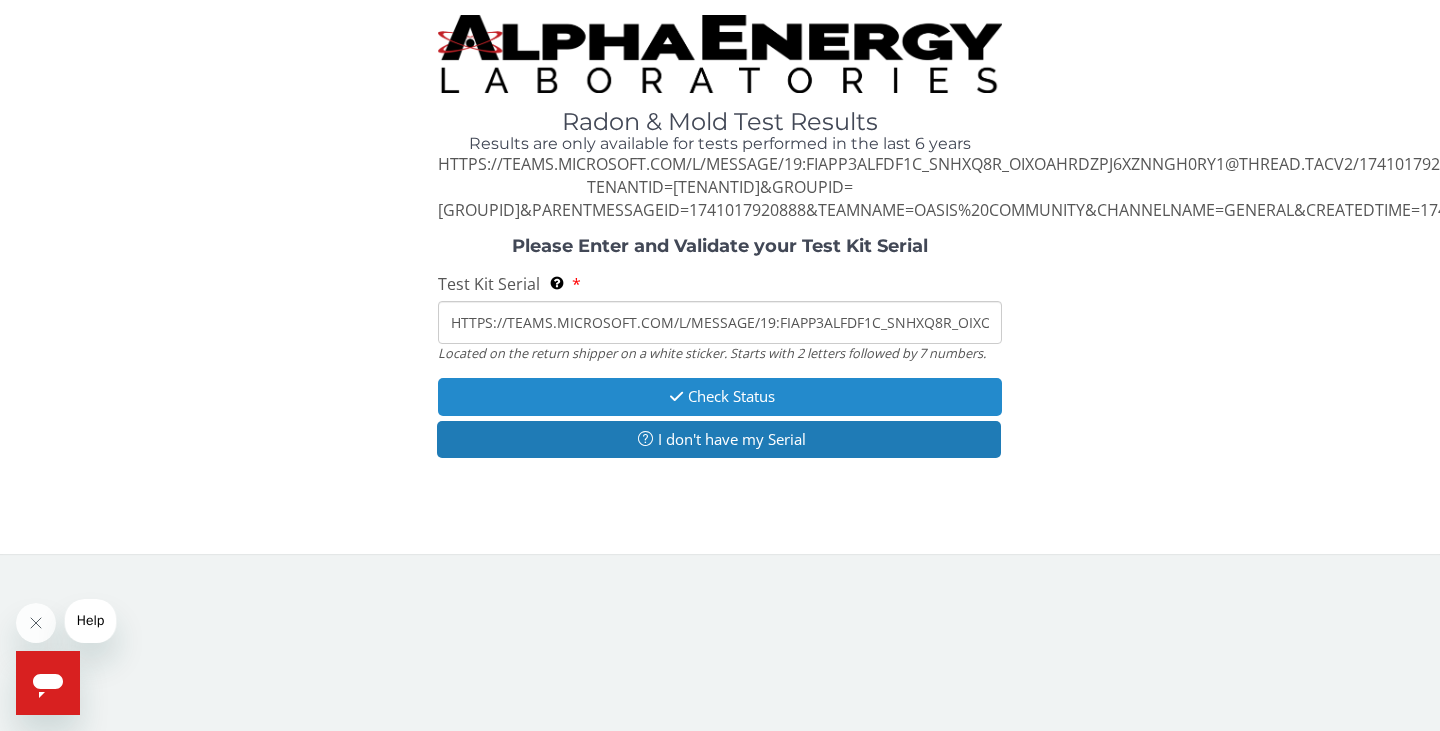 paste on "[SERIAL]" 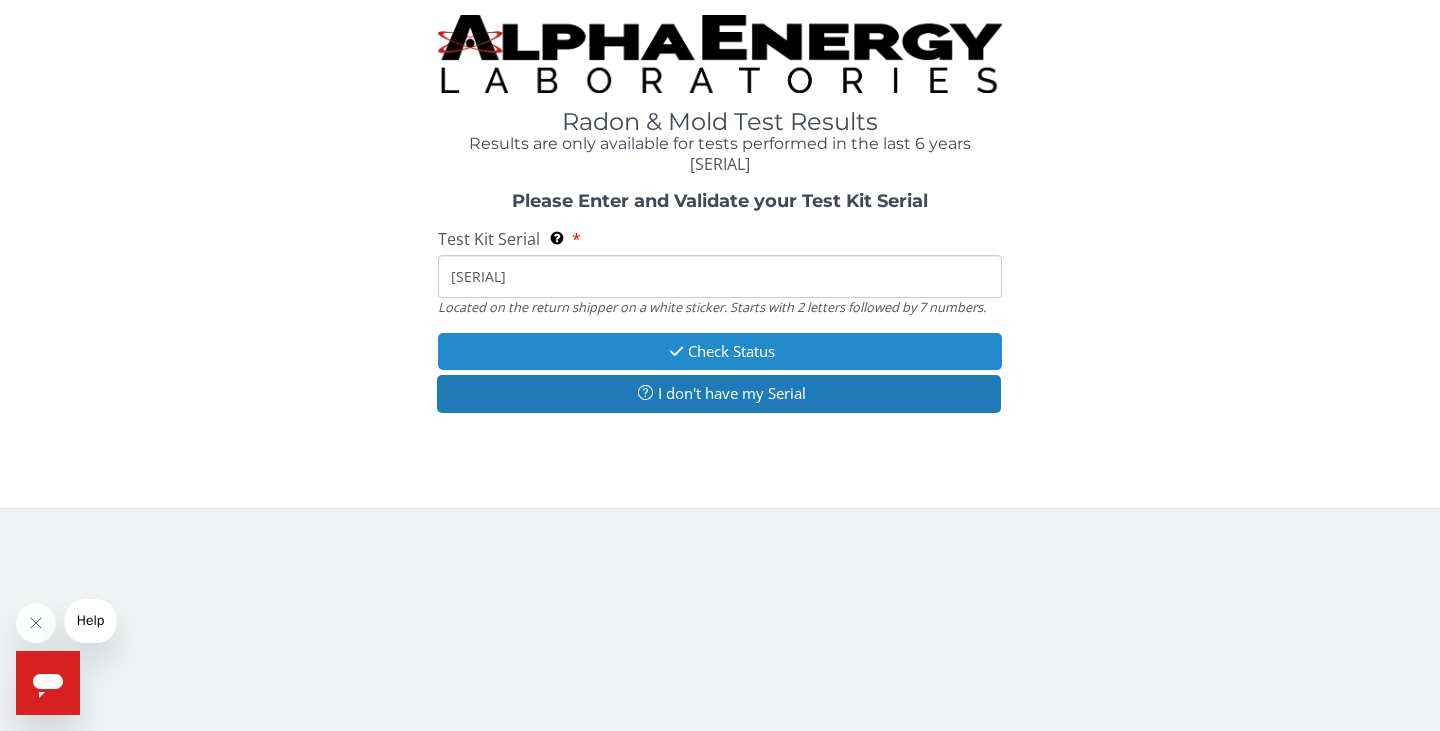 type on "[SERIAL]" 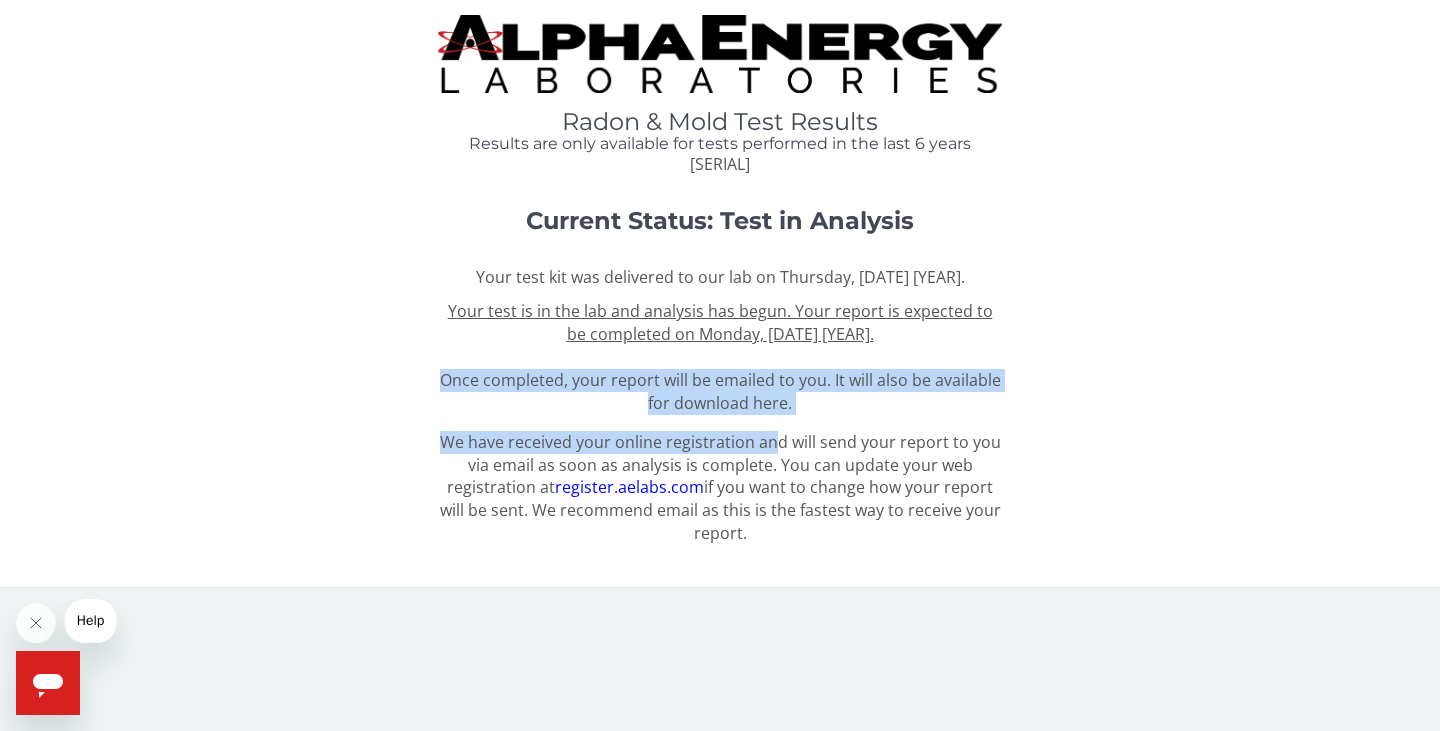 drag, startPoint x: 427, startPoint y: 386, endPoint x: 774, endPoint y: 424, distance: 349.0745 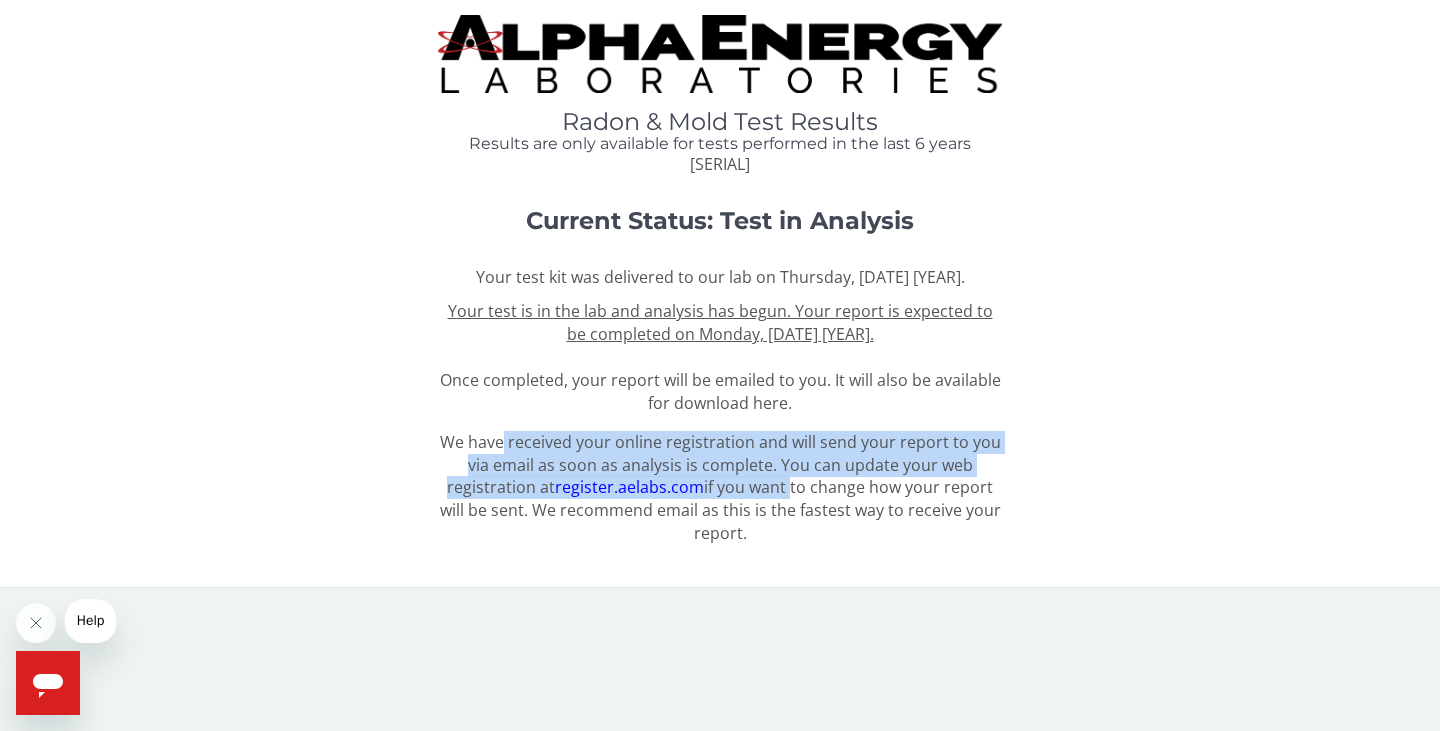 drag, startPoint x: 509, startPoint y: 443, endPoint x: 825, endPoint y: 493, distance: 319.93124 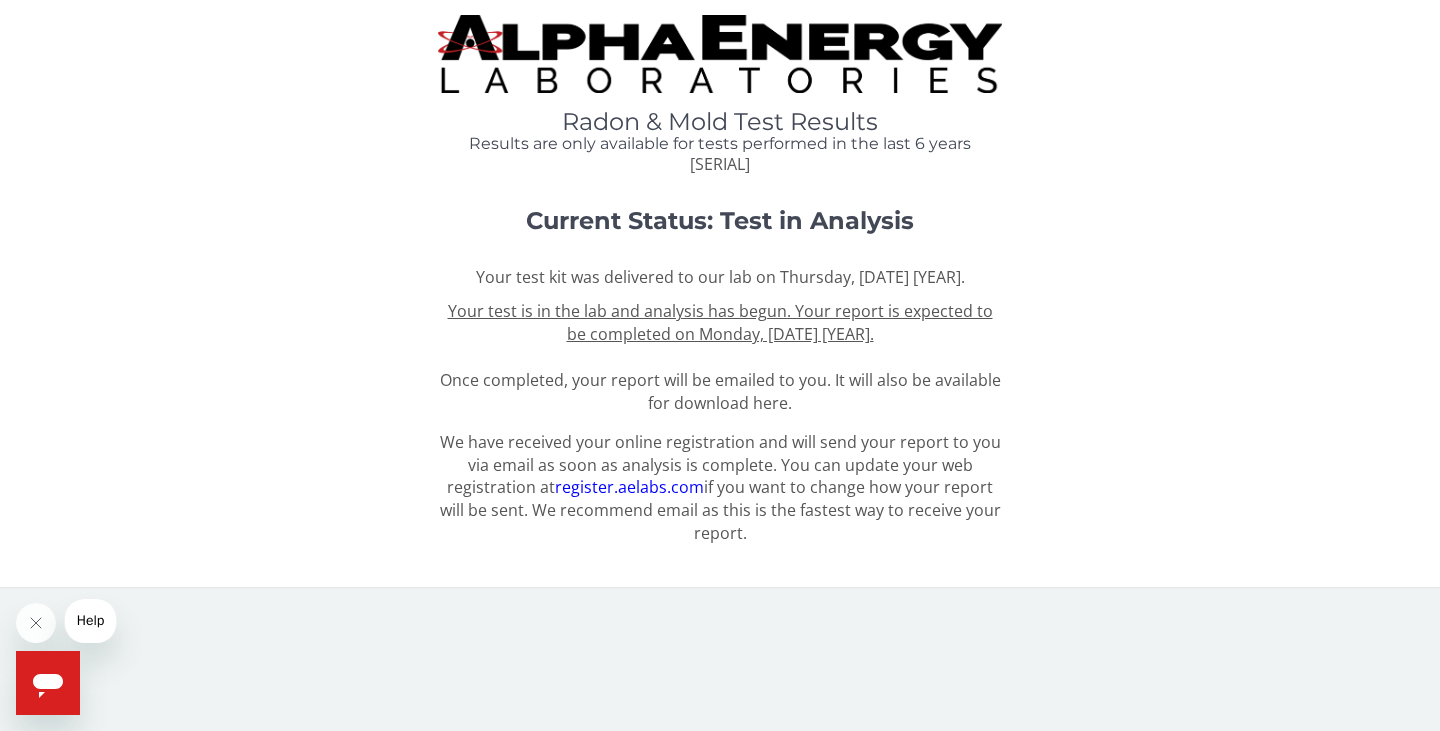 click on "We have received your online registration and will send your report to you via email as soon as analysis is complete. You can update your web registration at register.aelabs.com if you want to change how your report will be sent. We recommend email as this is the fastest way to receive your report." at bounding box center (720, 488) 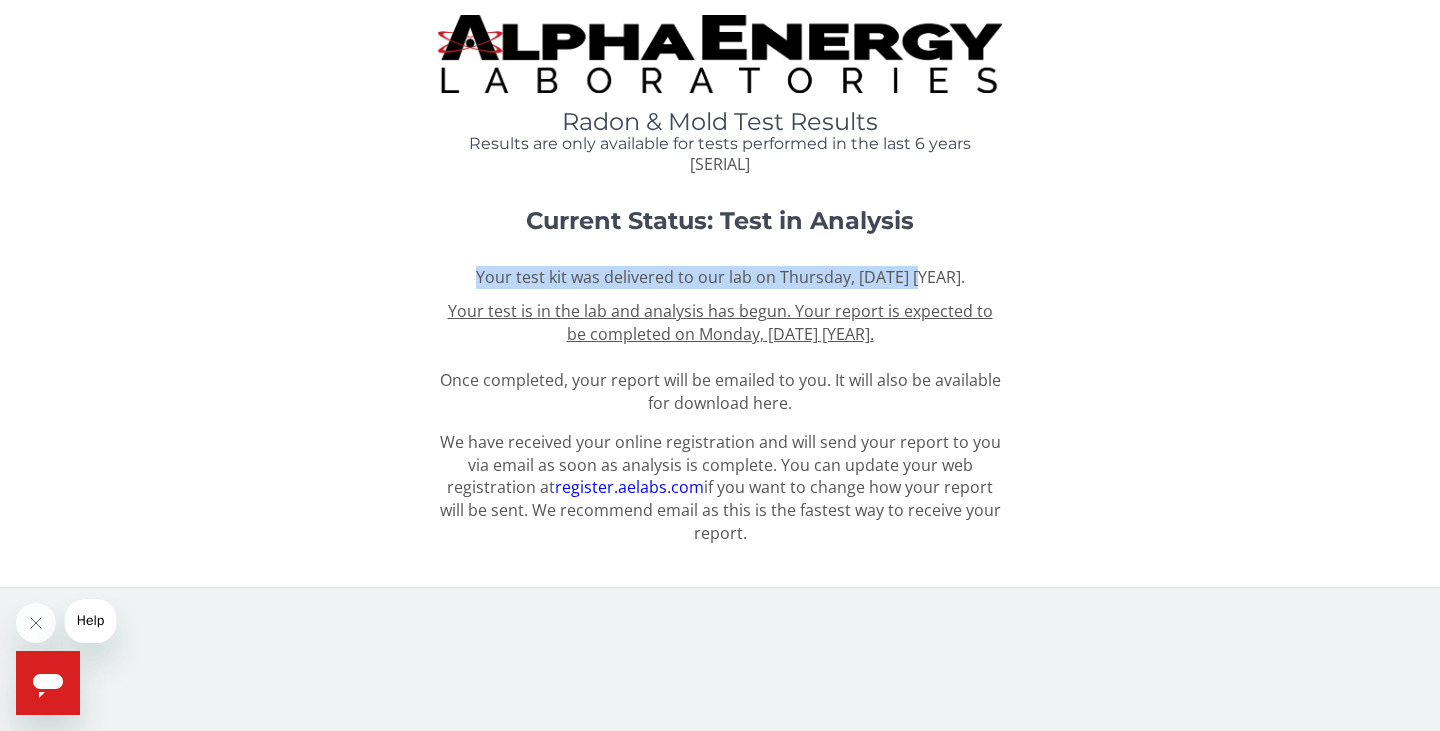 drag, startPoint x: 481, startPoint y: 273, endPoint x: 931, endPoint y: 278, distance: 450.02777 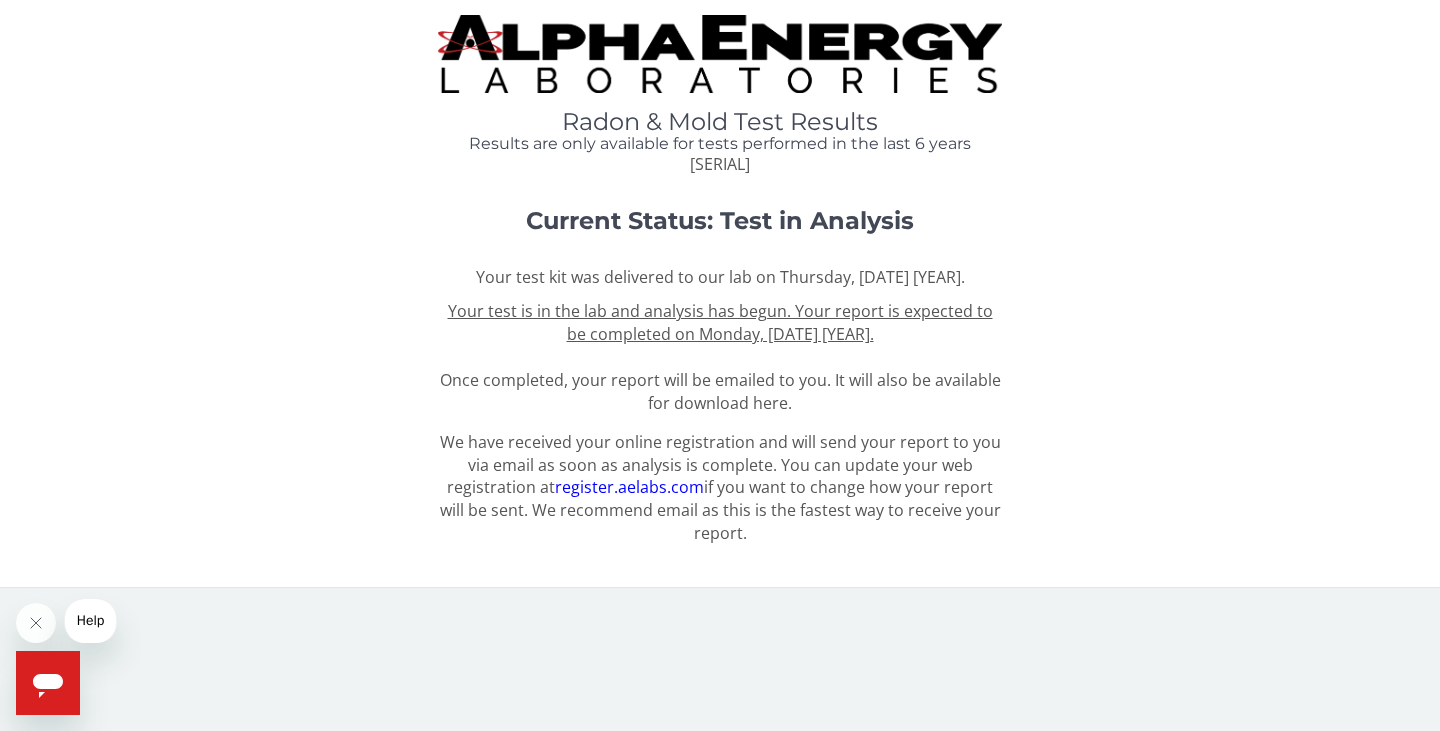 click on "Your test is in the lab and analysis has begun. Your report is expected to be completed on Monday, [DATE] [YEAR]. Once completed, your report will be emailed to you. It will also be available for download here." at bounding box center (720, 356) 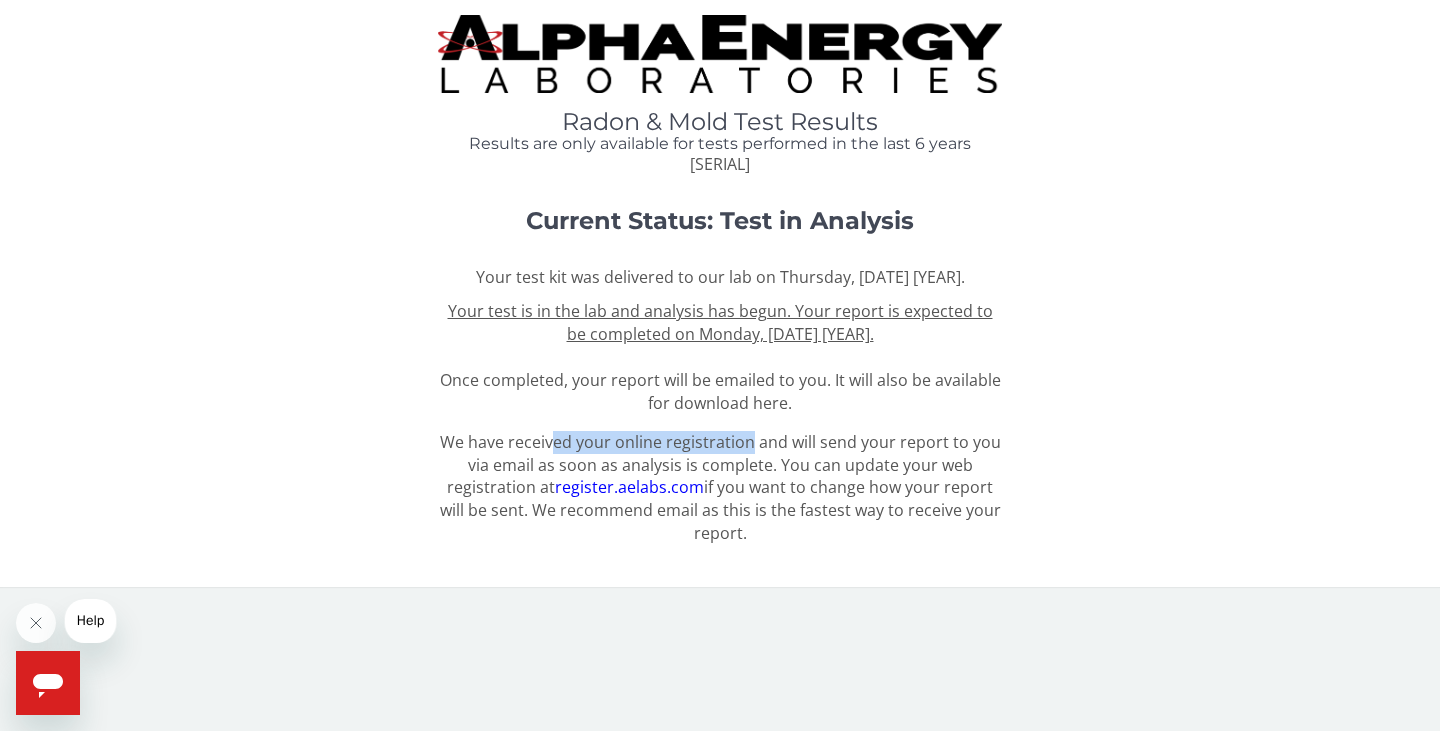 drag, startPoint x: 555, startPoint y: 441, endPoint x: 776, endPoint y: 455, distance: 221.443 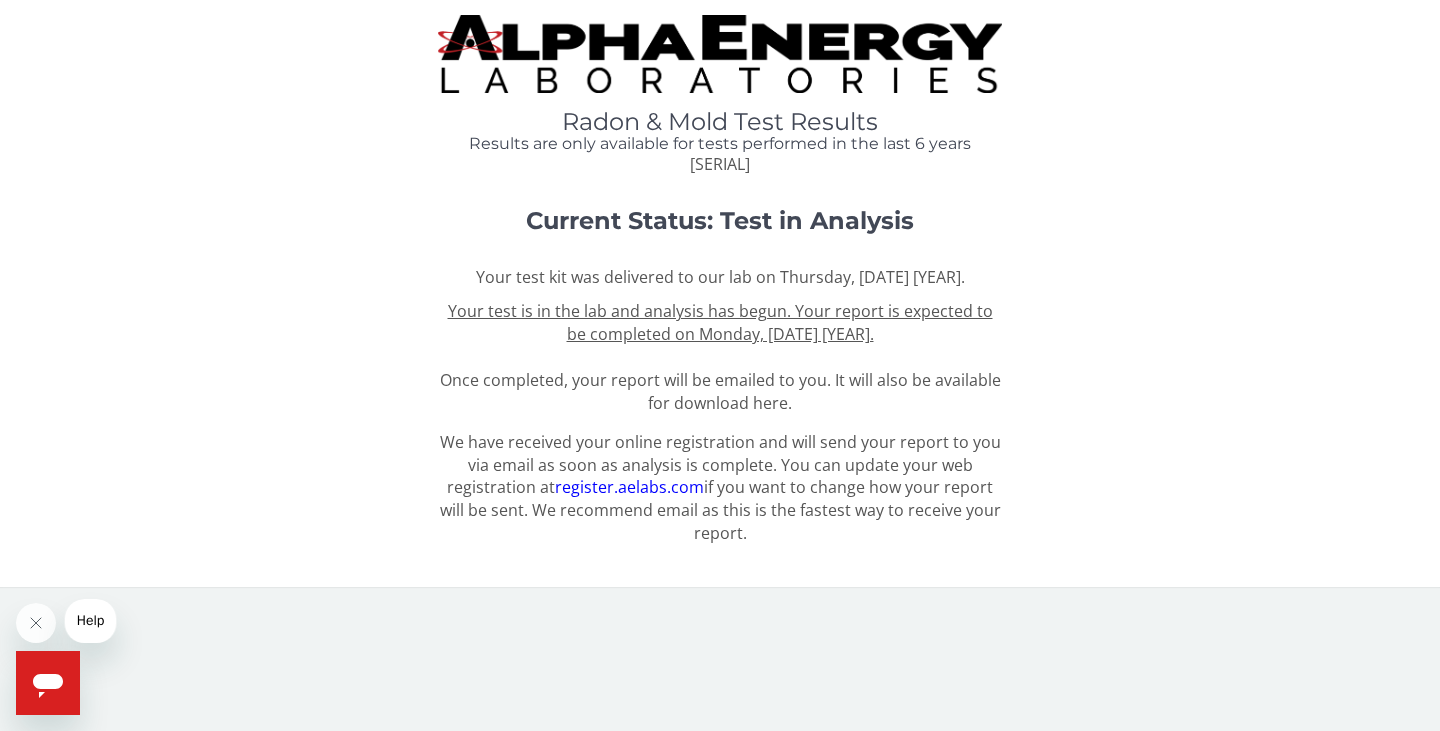 click on "We have received your online registration and will send your report to you via email as soon as analysis is complete. You can update your web registration at register.aelabs.com if you want to change how your report will be sent. We recommend email as this is the fastest way to receive your report." at bounding box center [720, 488] 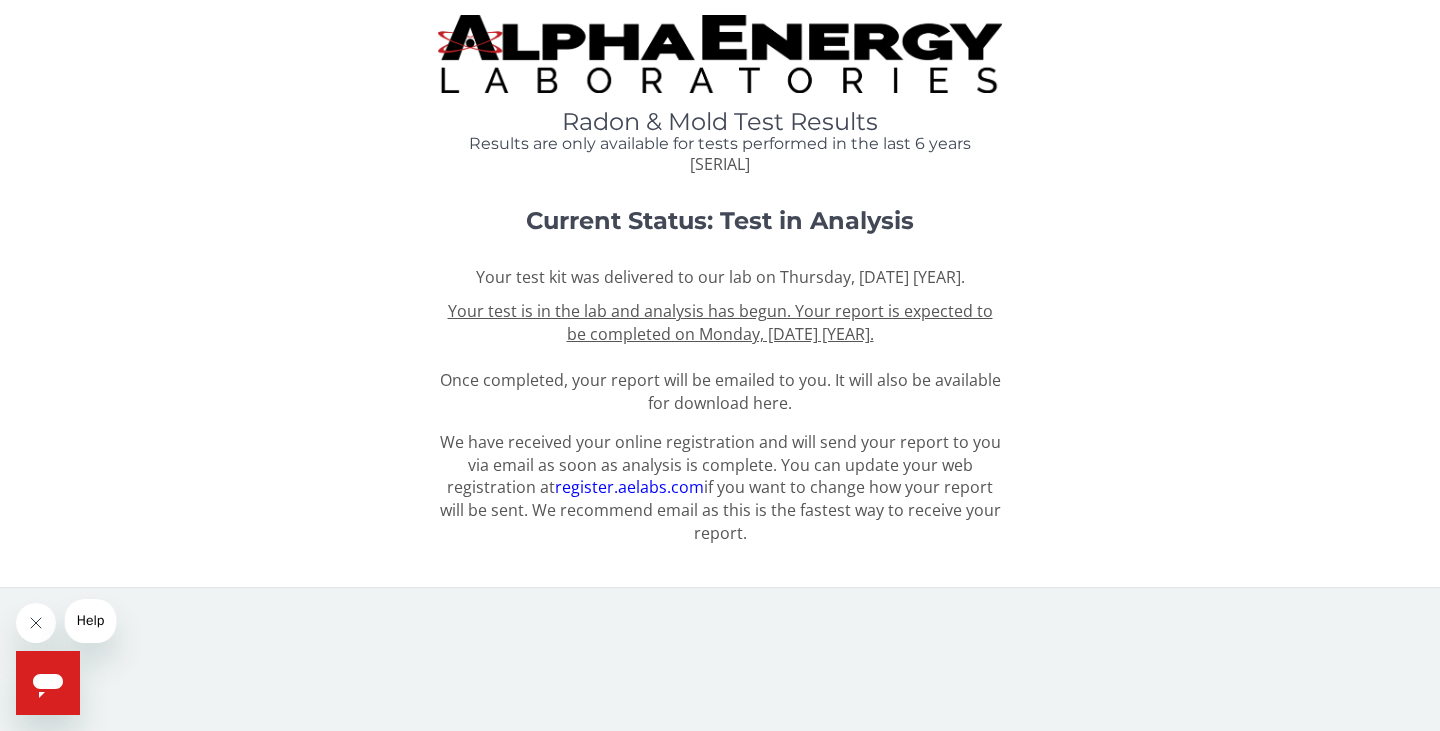 click at bounding box center (36, 623) 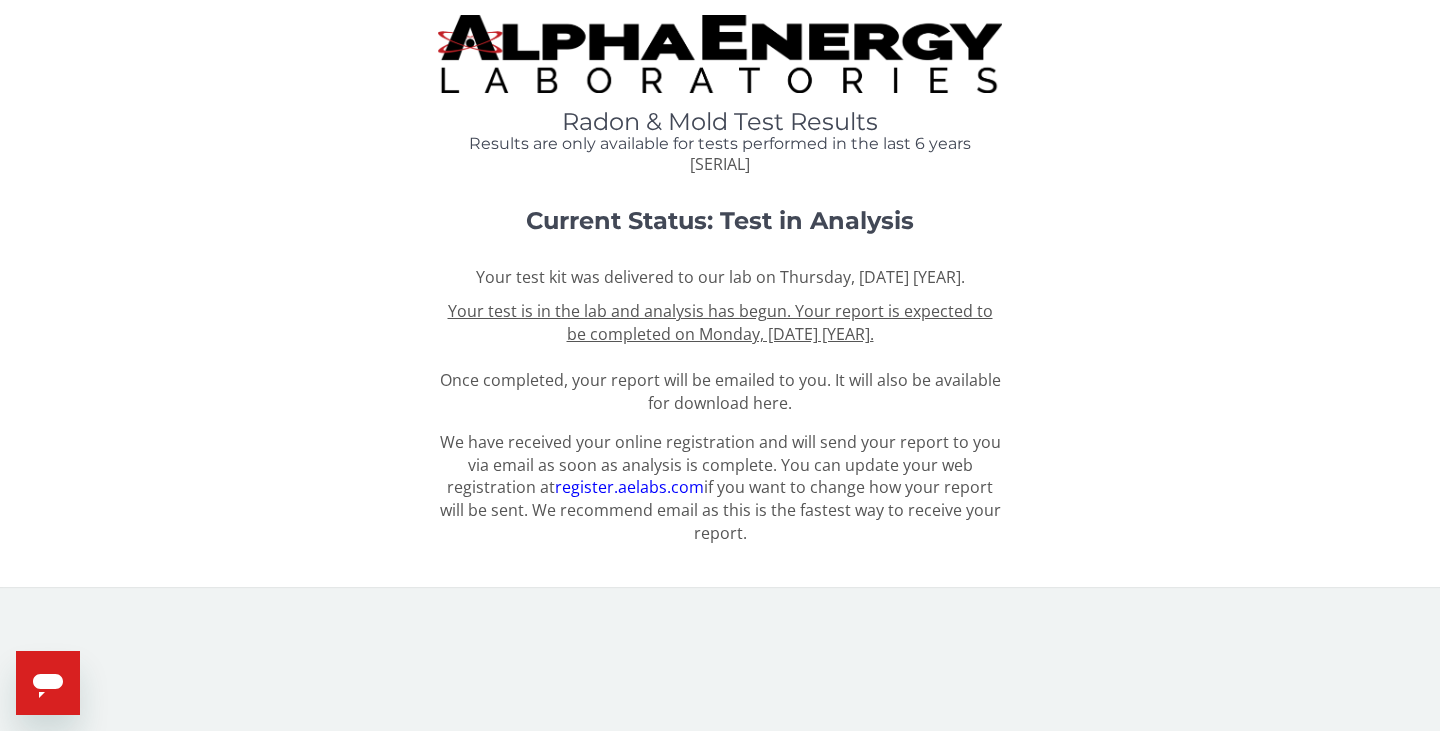 click at bounding box center [720, 54] 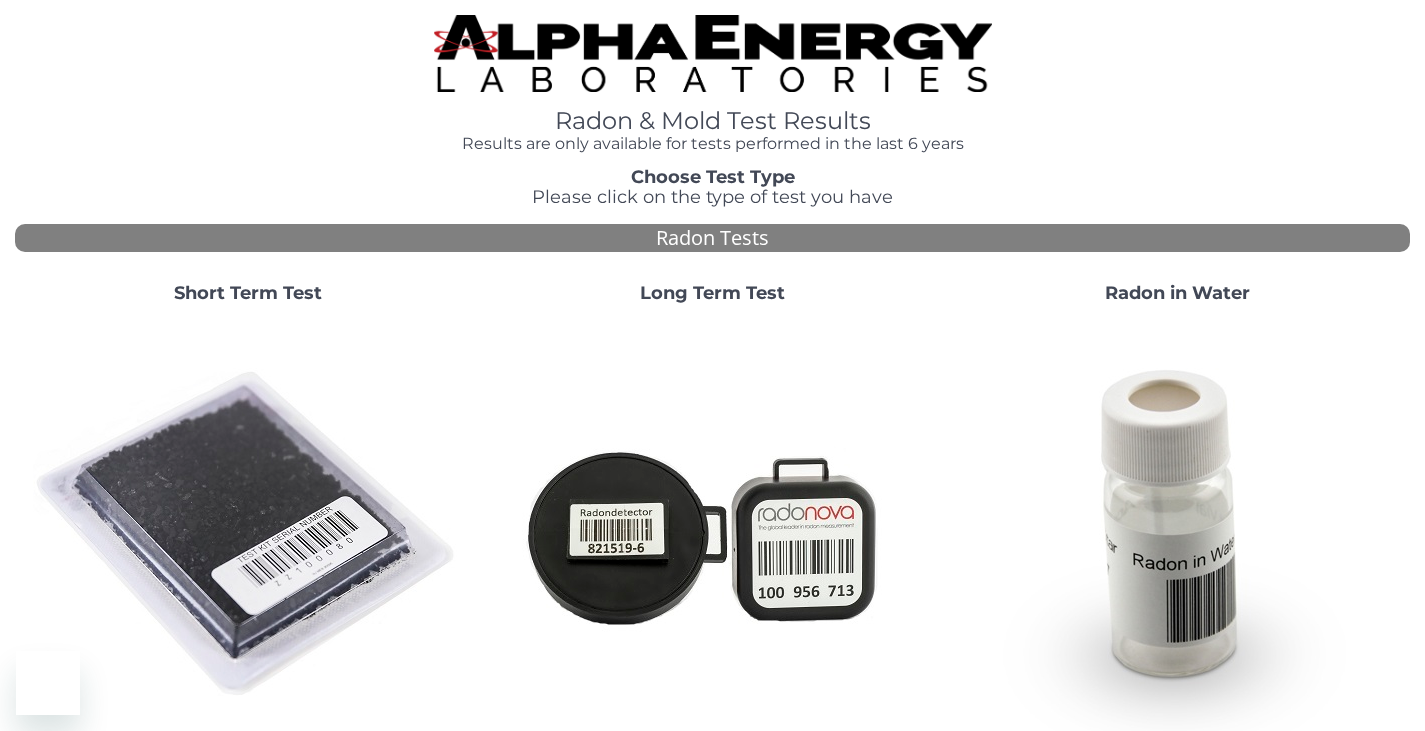 scroll, scrollTop: 0, scrollLeft: 0, axis: both 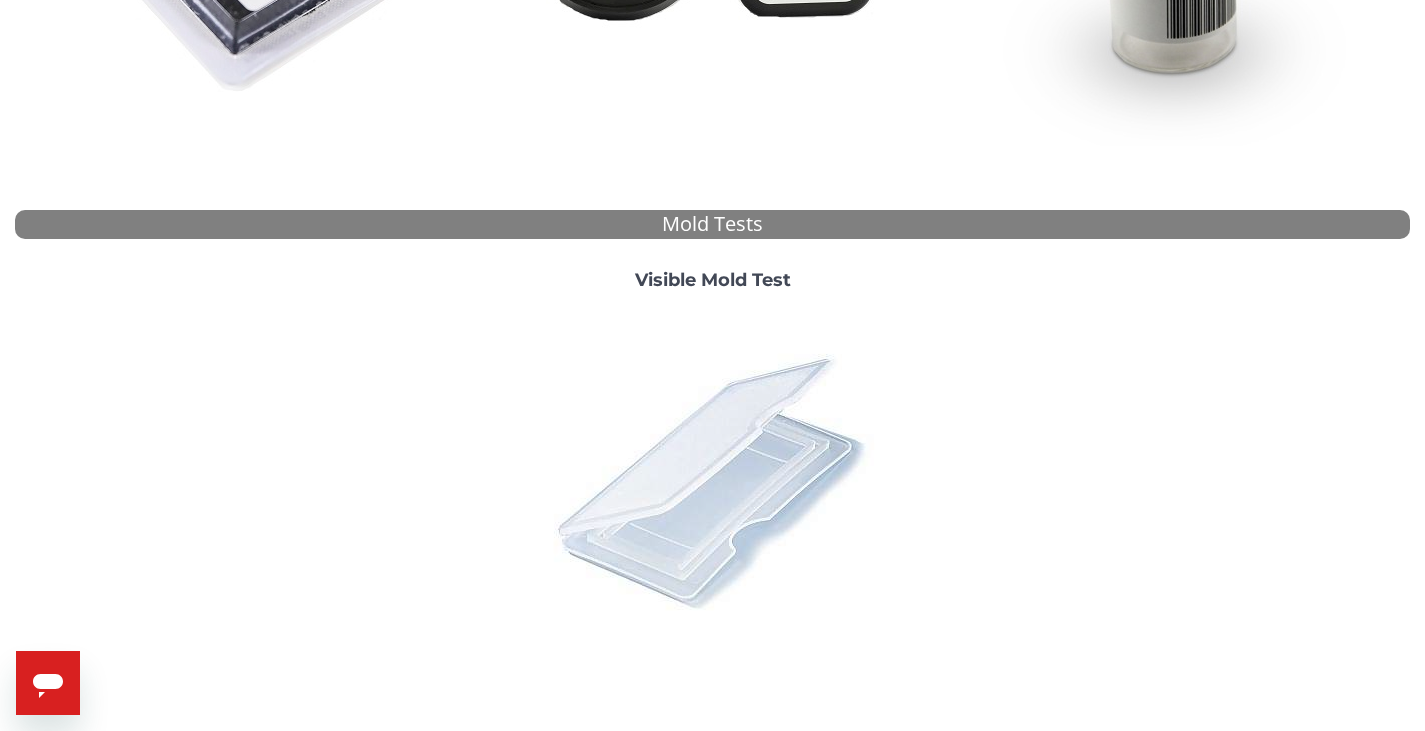 click at bounding box center (713, 481) 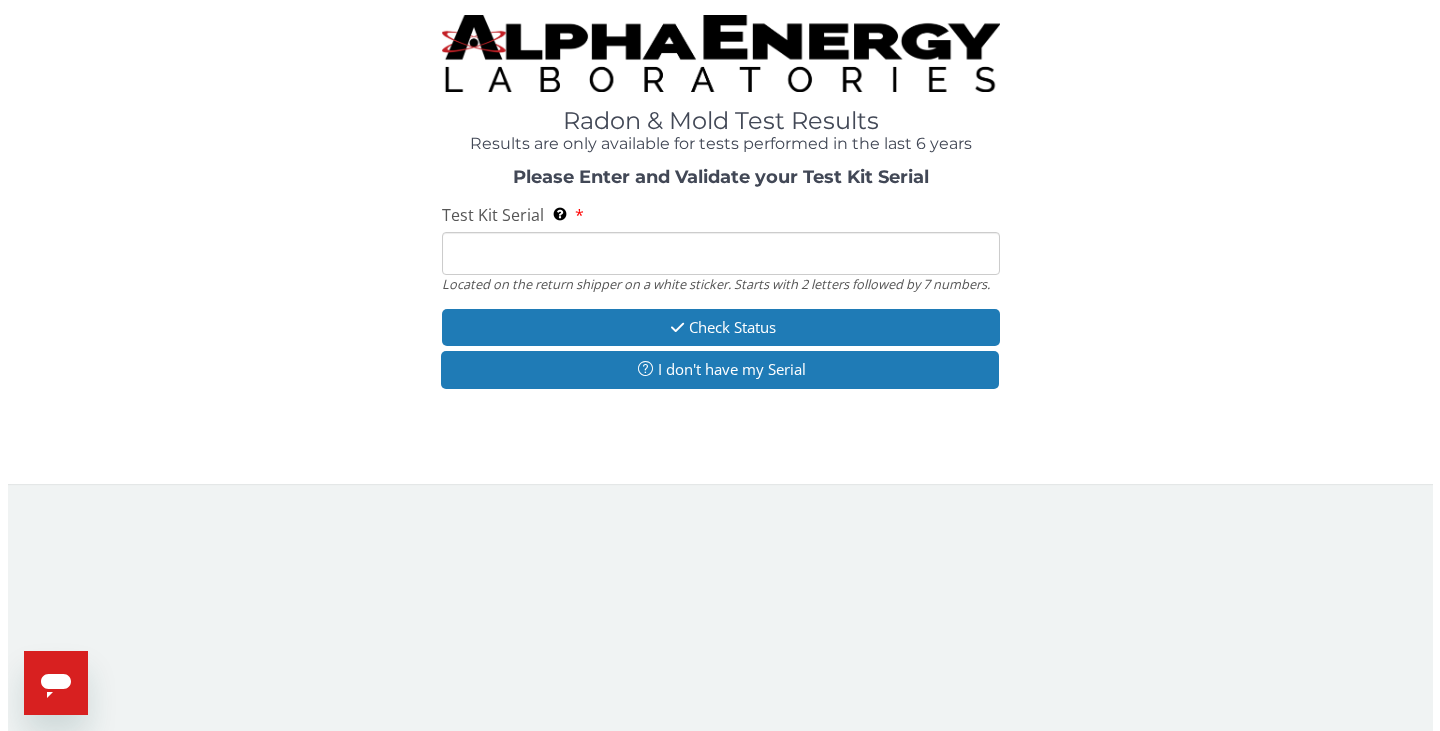 scroll, scrollTop: 0, scrollLeft: 0, axis: both 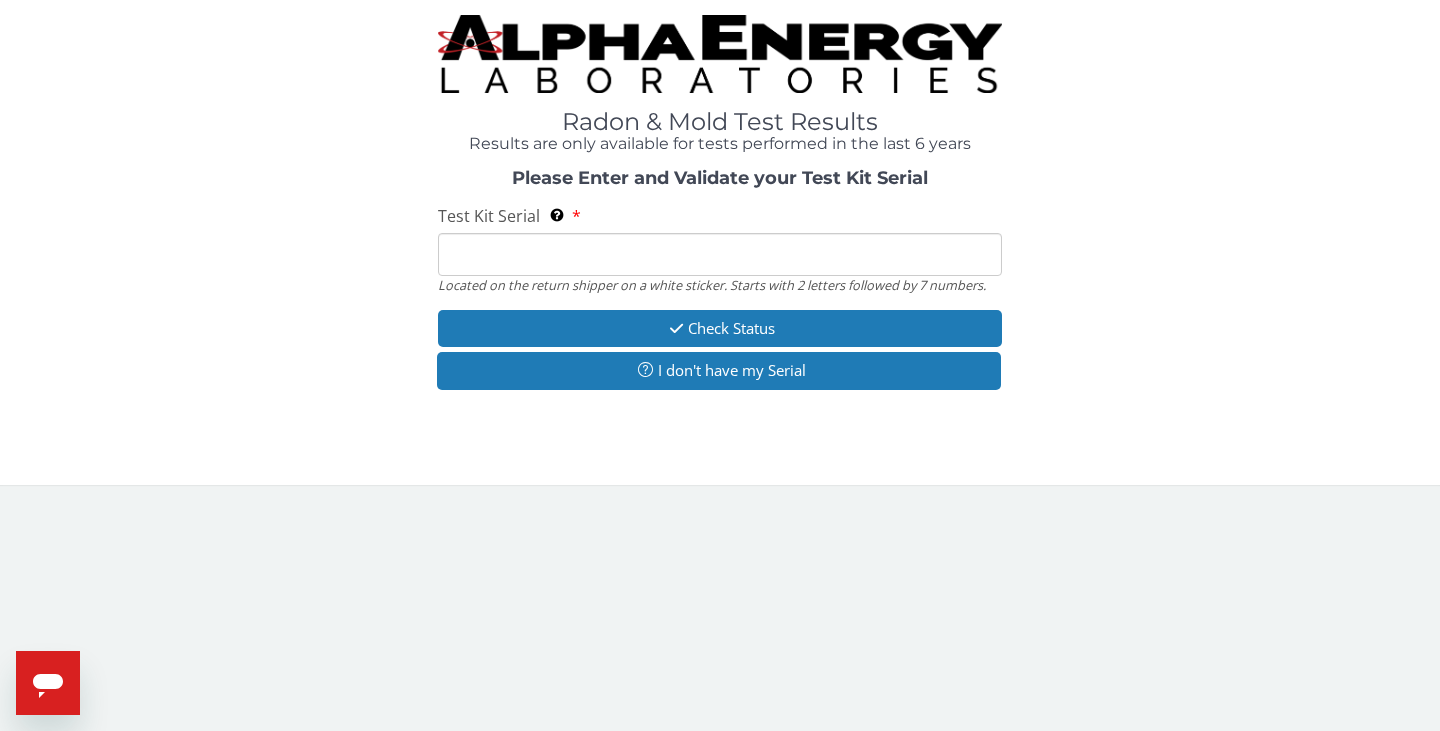 click on "Test Kit Serial     Located on the return shipper on a white sticker. Starts with 2 letters followed by 7 numbers." at bounding box center [720, 254] 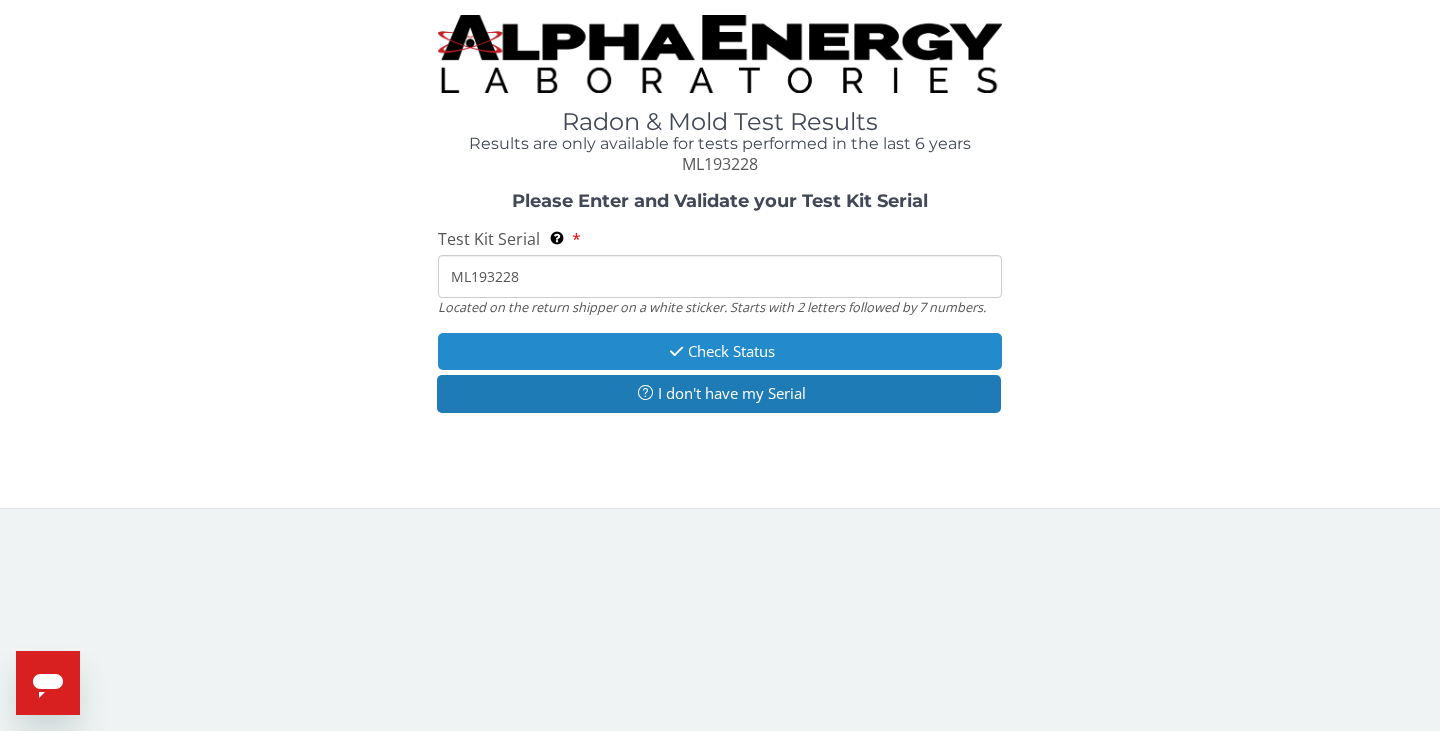 type on "[SERIAL_NUMBER]" 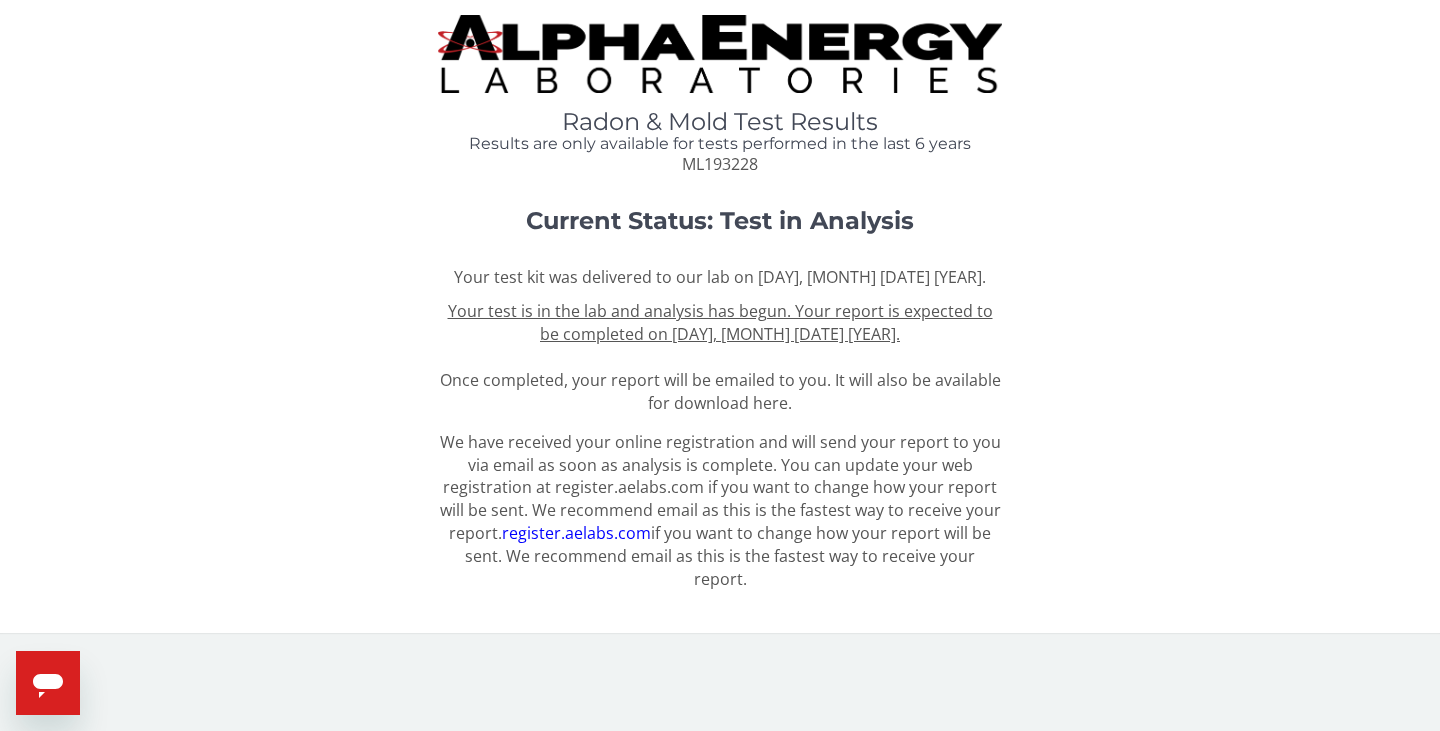 click on "Your test is in the lab and analysis has begun. Your report is expected to be completed on [DATE]." at bounding box center [720, 322] 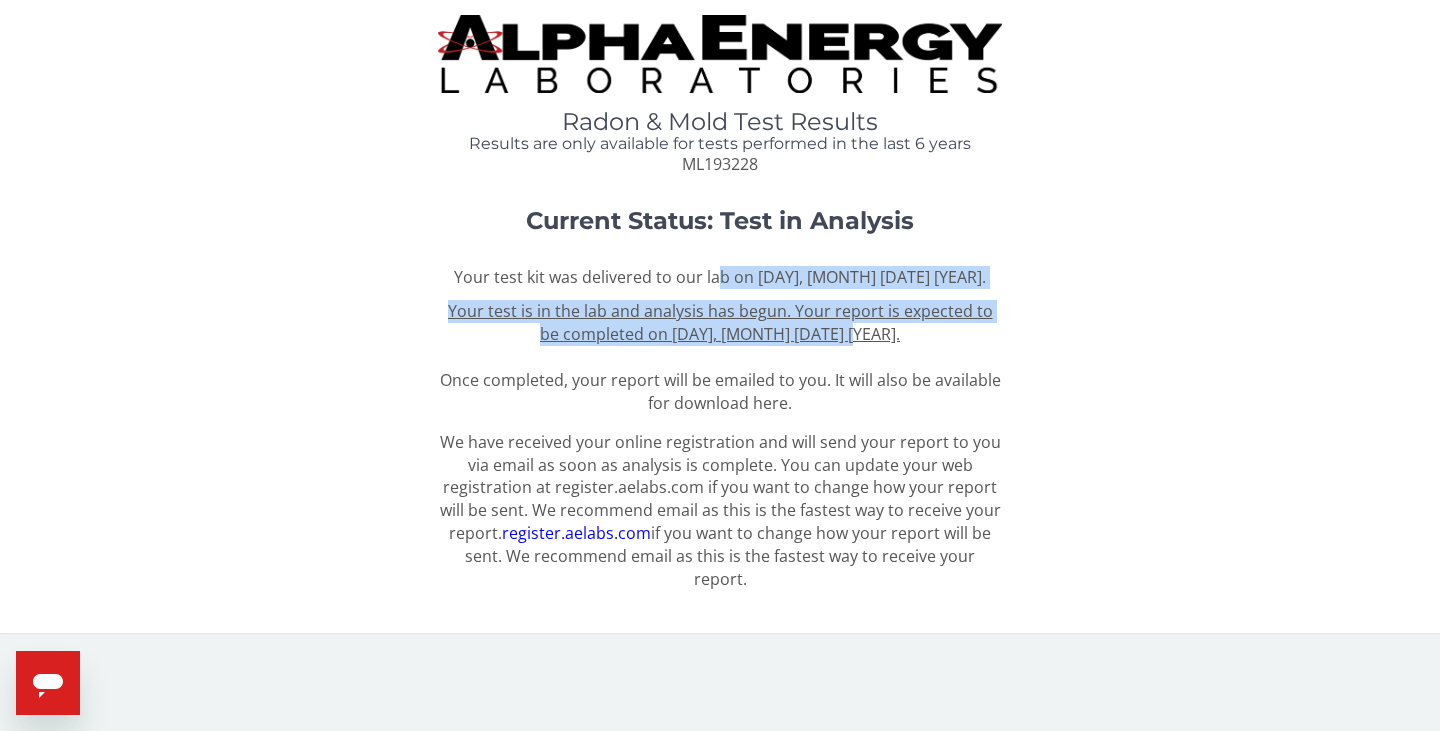 drag, startPoint x: 874, startPoint y: 334, endPoint x: 741, endPoint y: 280, distance: 143.54442 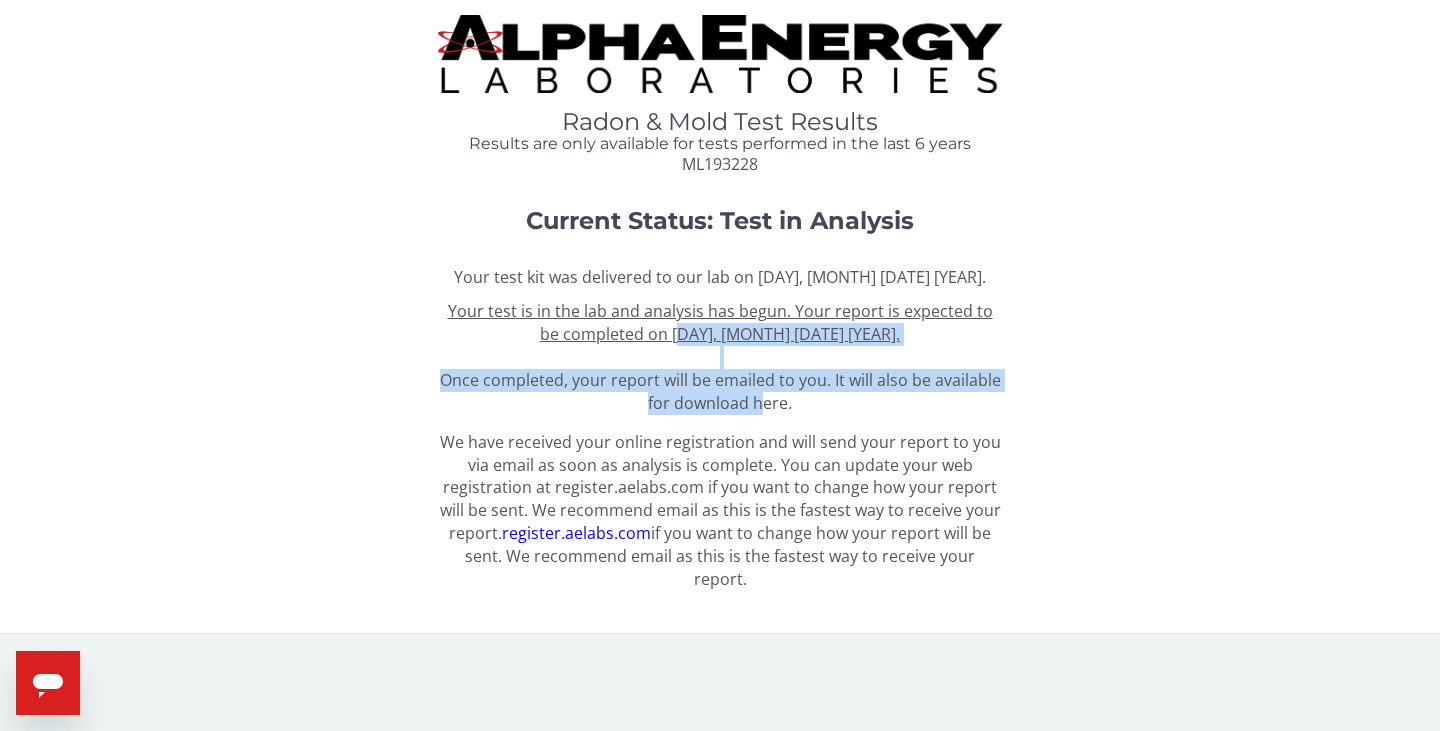 drag, startPoint x: 703, startPoint y: 328, endPoint x: 778, endPoint y: 413, distance: 113.35784 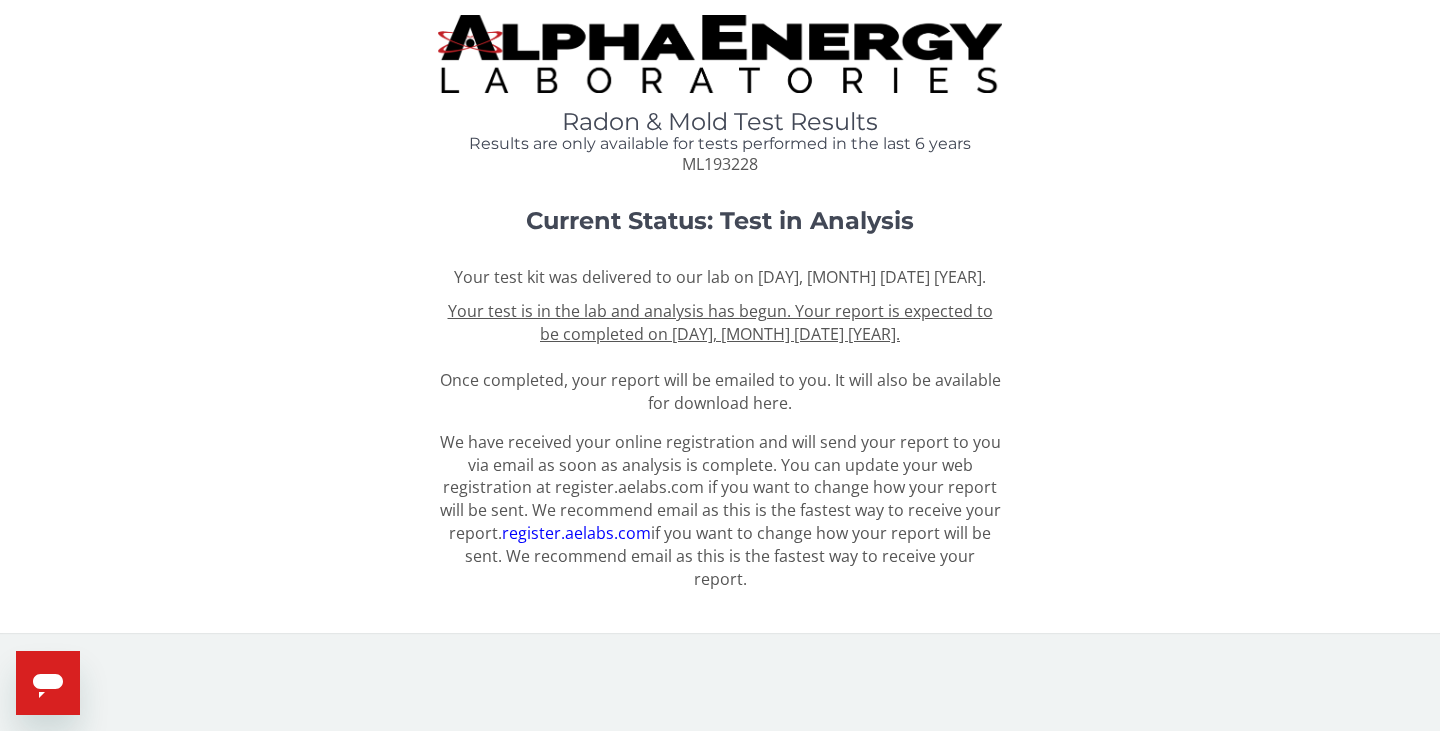click on "Your test is in the lab and analysis has begun. Your report is expected to be completed on Monday, [DATE] [YEAR]. Once completed, your report will be emailed to you. It will also be available for download here." at bounding box center (720, 356) 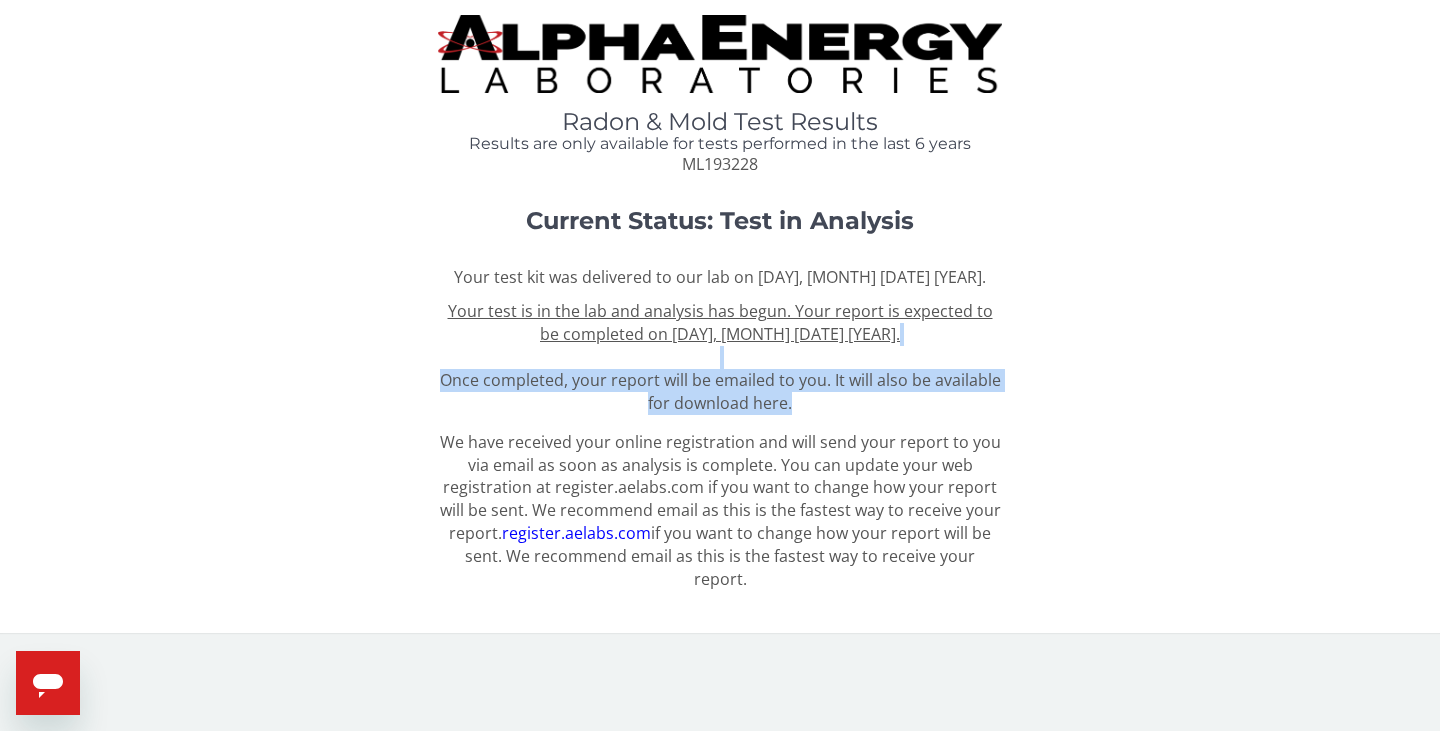 drag, startPoint x: 810, startPoint y: 413, endPoint x: 865, endPoint y: 405, distance: 55.578773 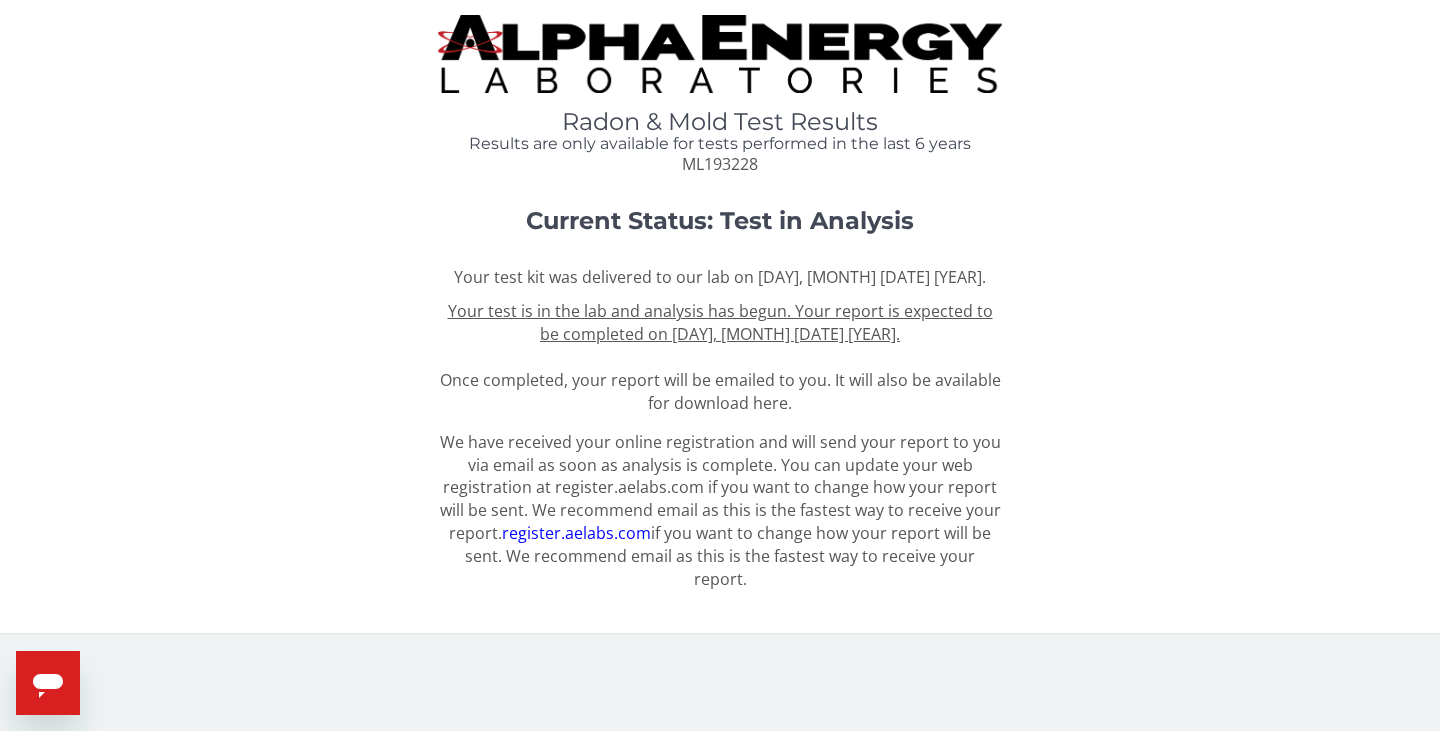 click on "Your test is in the lab and analysis has begun. Your report is expected to be completed on Monday, [DATE] [YEAR]. Once completed, your report will be emailed to you. It will also be available for download here." at bounding box center [720, 356] 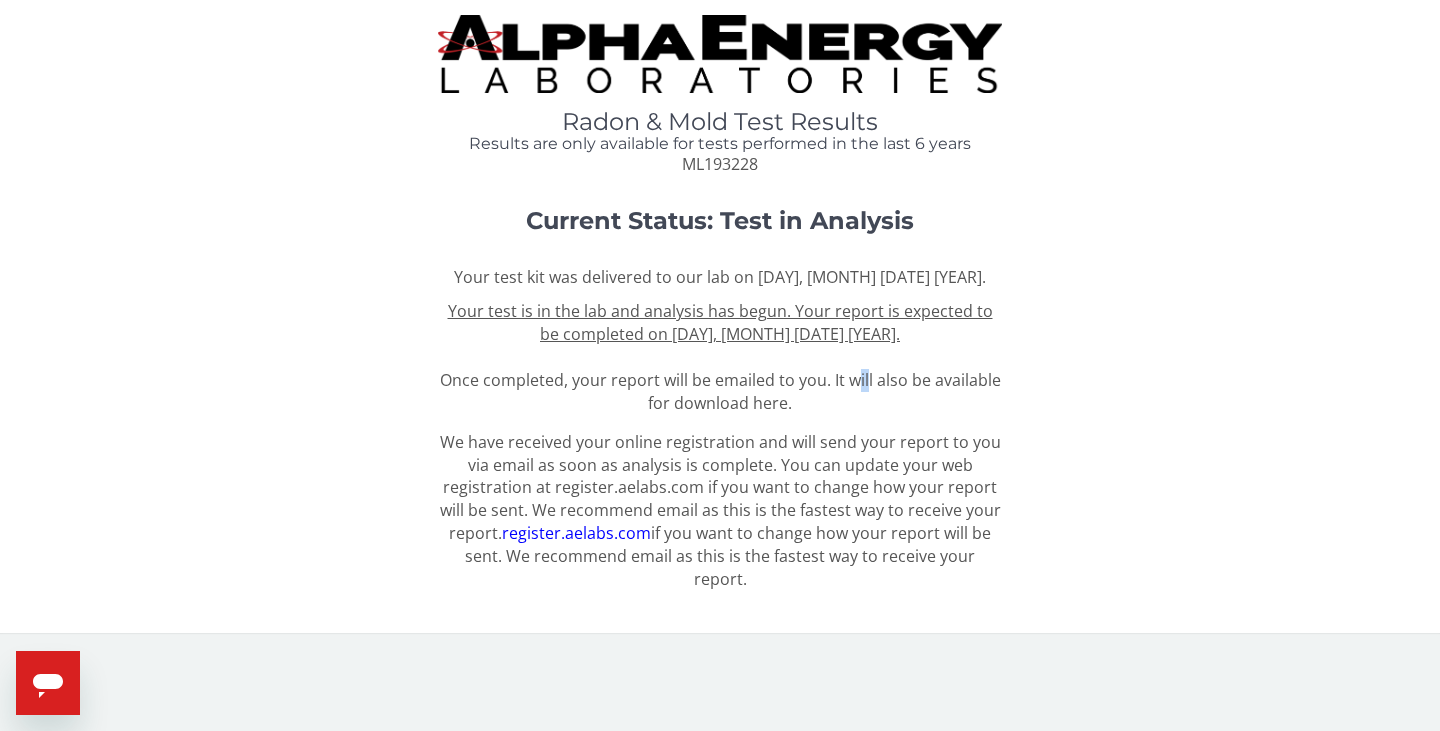 click on "Your test is in the lab and analysis has begun. Your report is expected to be completed on Monday, [DATE] [YEAR]. Once completed, your report will be emailed to you. It will also be available for download here." at bounding box center [720, 356] 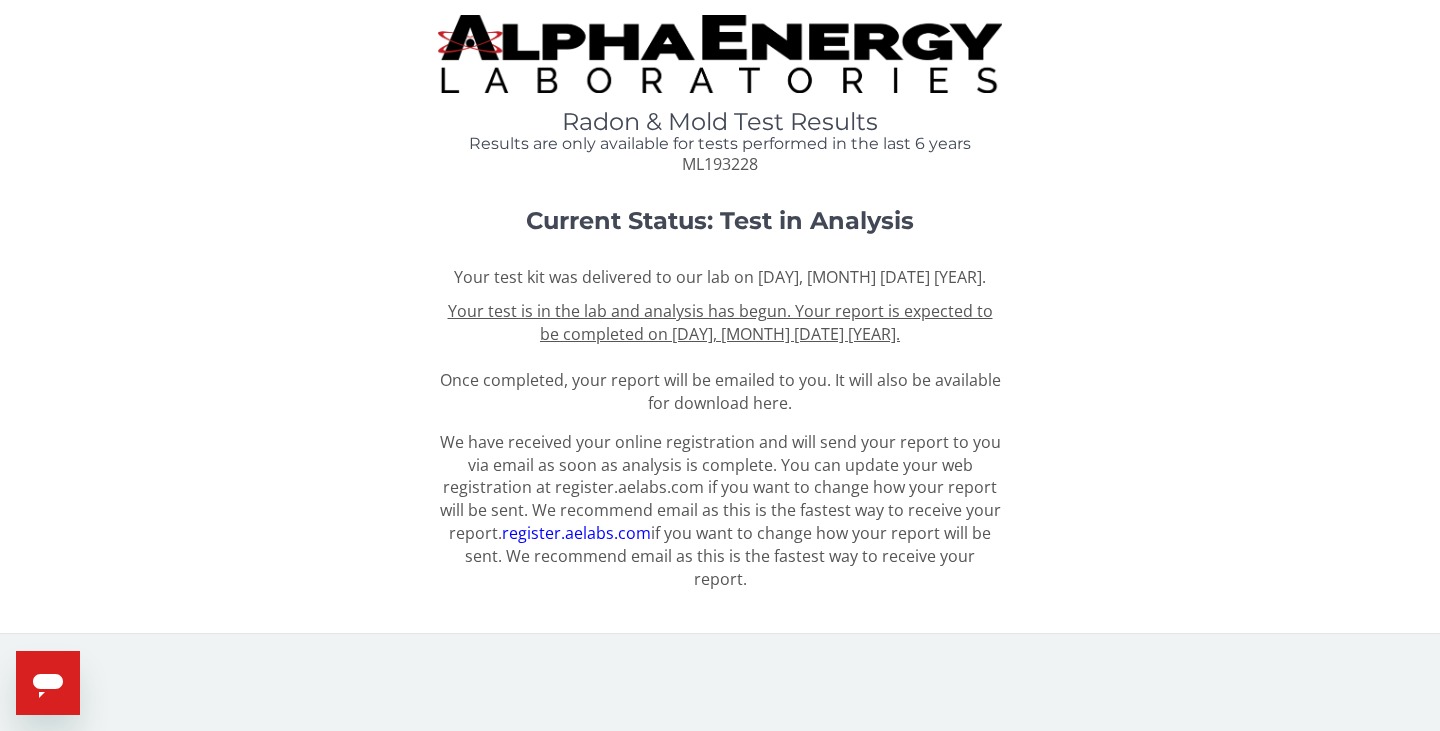 click on "Your test is in the lab and analysis has begun. Your report is expected to be completed on Monday, [DATE] [YEAR]. Once completed, your report will be emailed to you. It will also be available for download here." at bounding box center (720, 356) 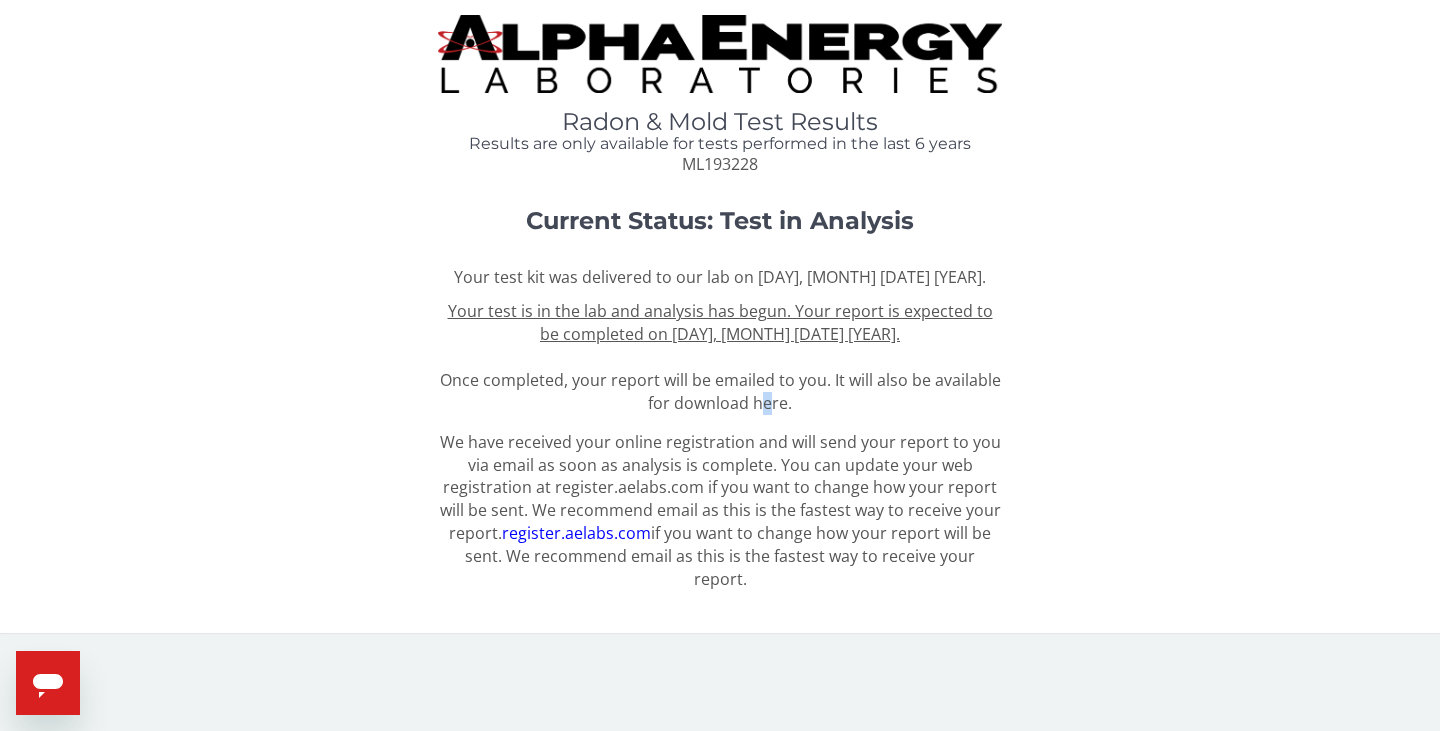 drag, startPoint x: 767, startPoint y: 400, endPoint x: 755, endPoint y: 399, distance: 12.0415945 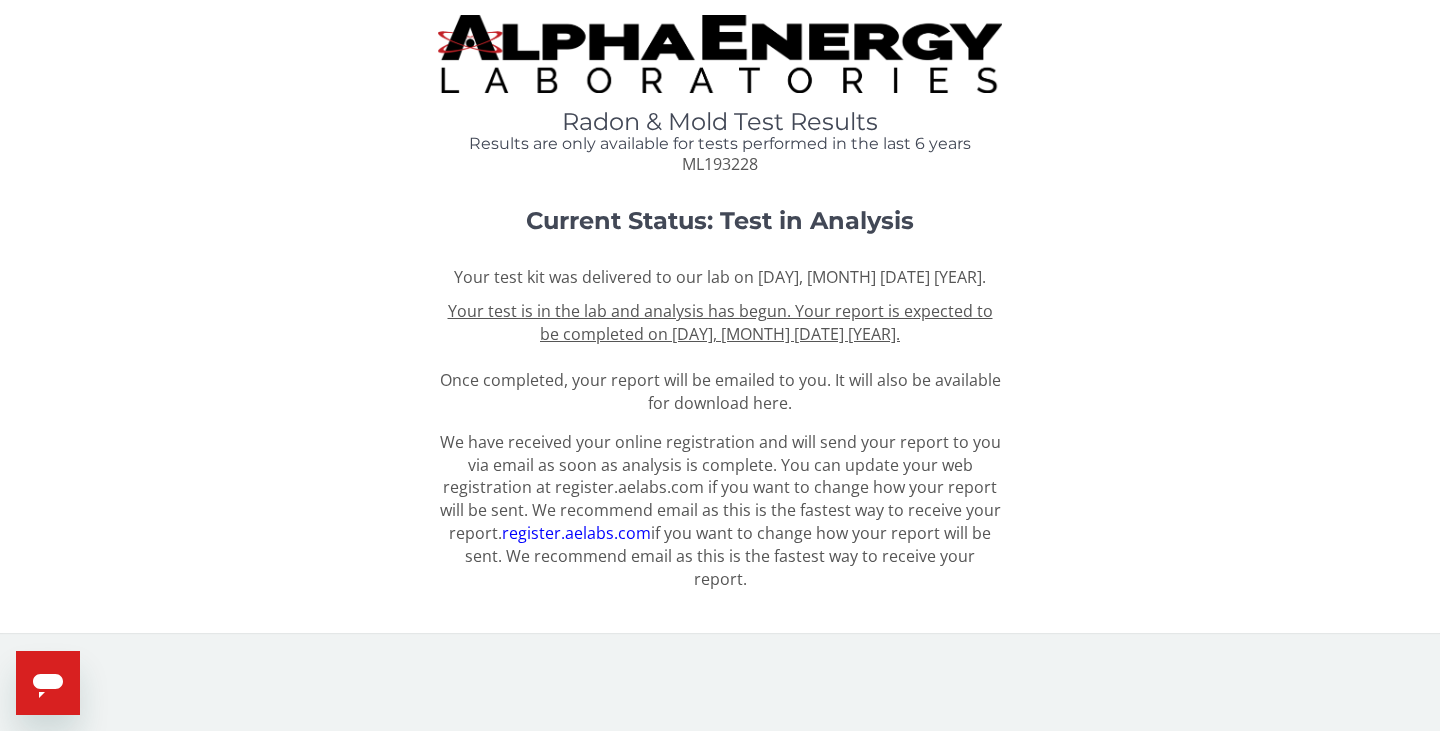 click on "Your test is in the lab and analysis has begun. Your report is expected to be completed on Monday, [DATE] [YEAR]. Once completed, your report will be emailed to you. It will also be available for download here." at bounding box center [720, 356] 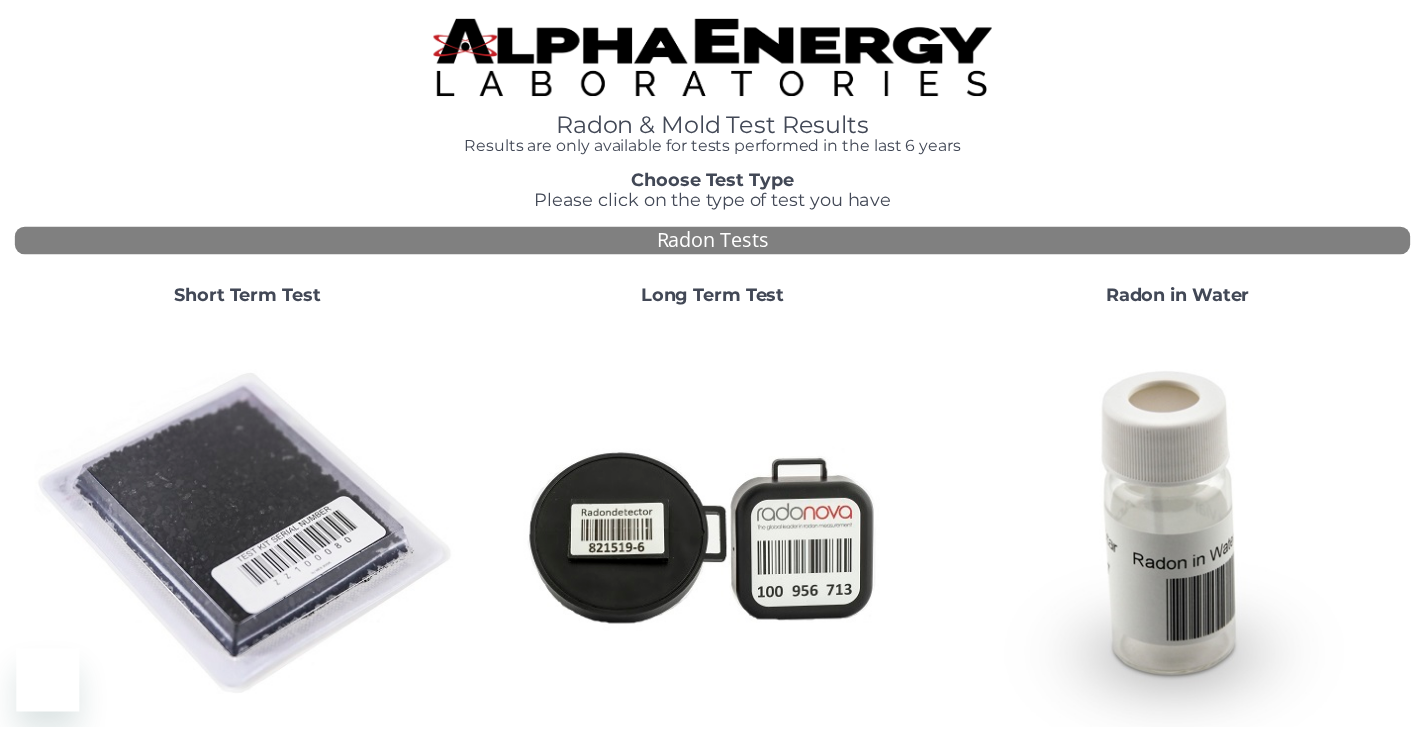scroll, scrollTop: 0, scrollLeft: 0, axis: both 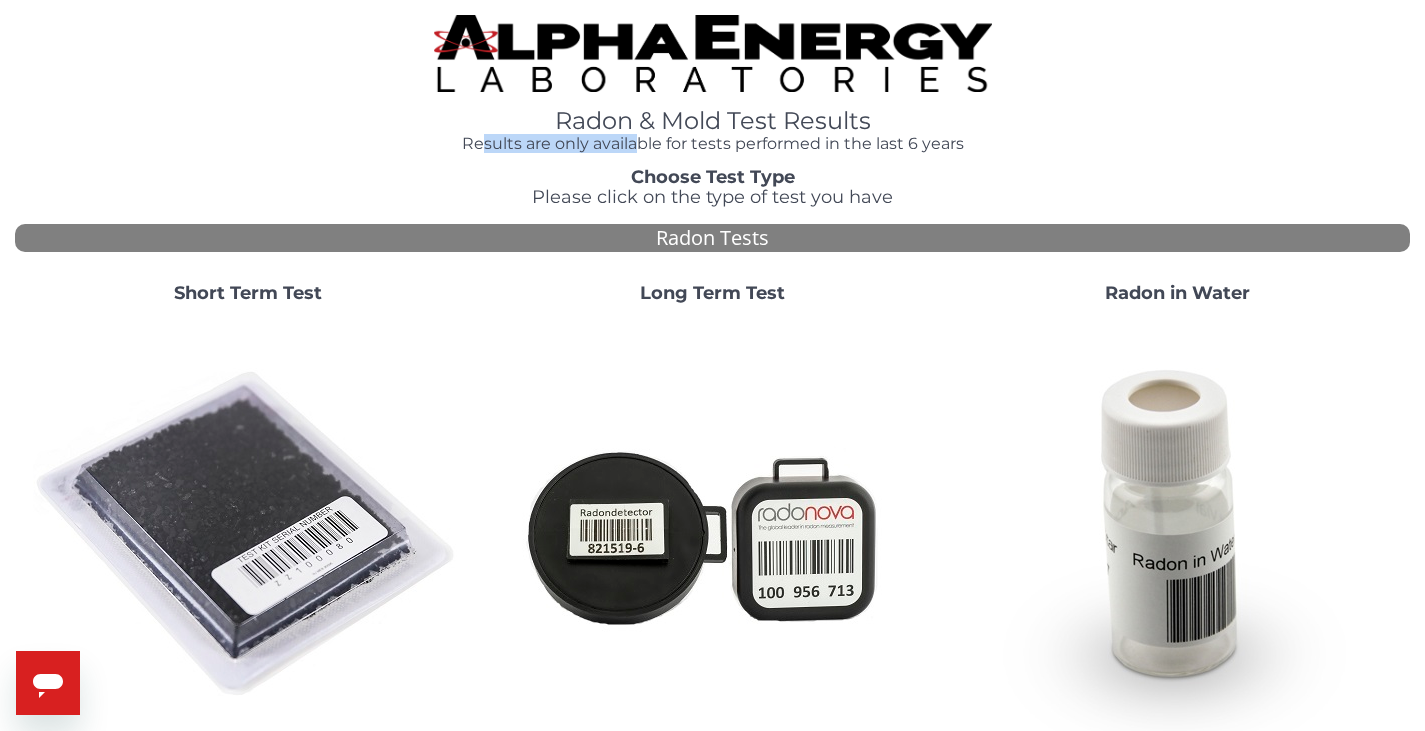 drag, startPoint x: 485, startPoint y: 148, endPoint x: 674, endPoint y: 148, distance: 189 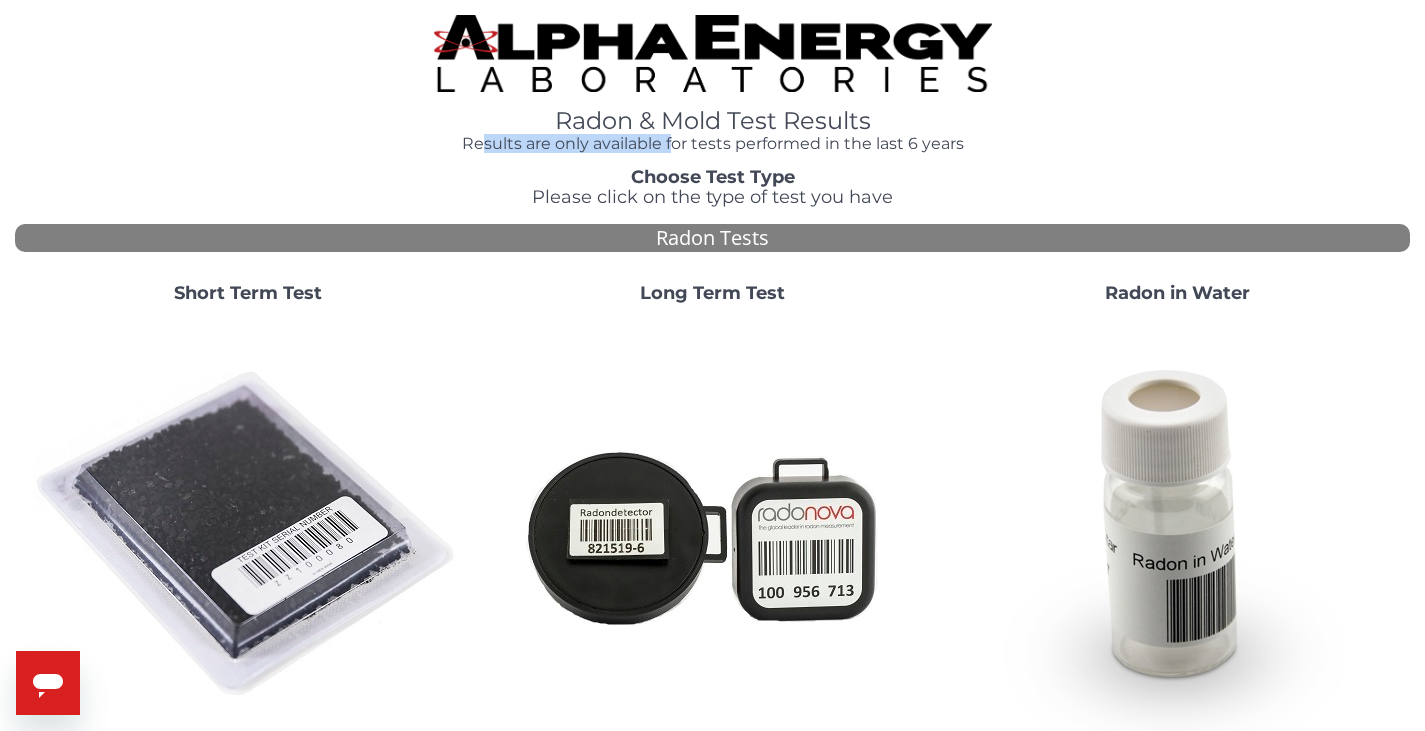 click on "Results are only available for tests performed in the last 6 years" at bounding box center (713, 144) 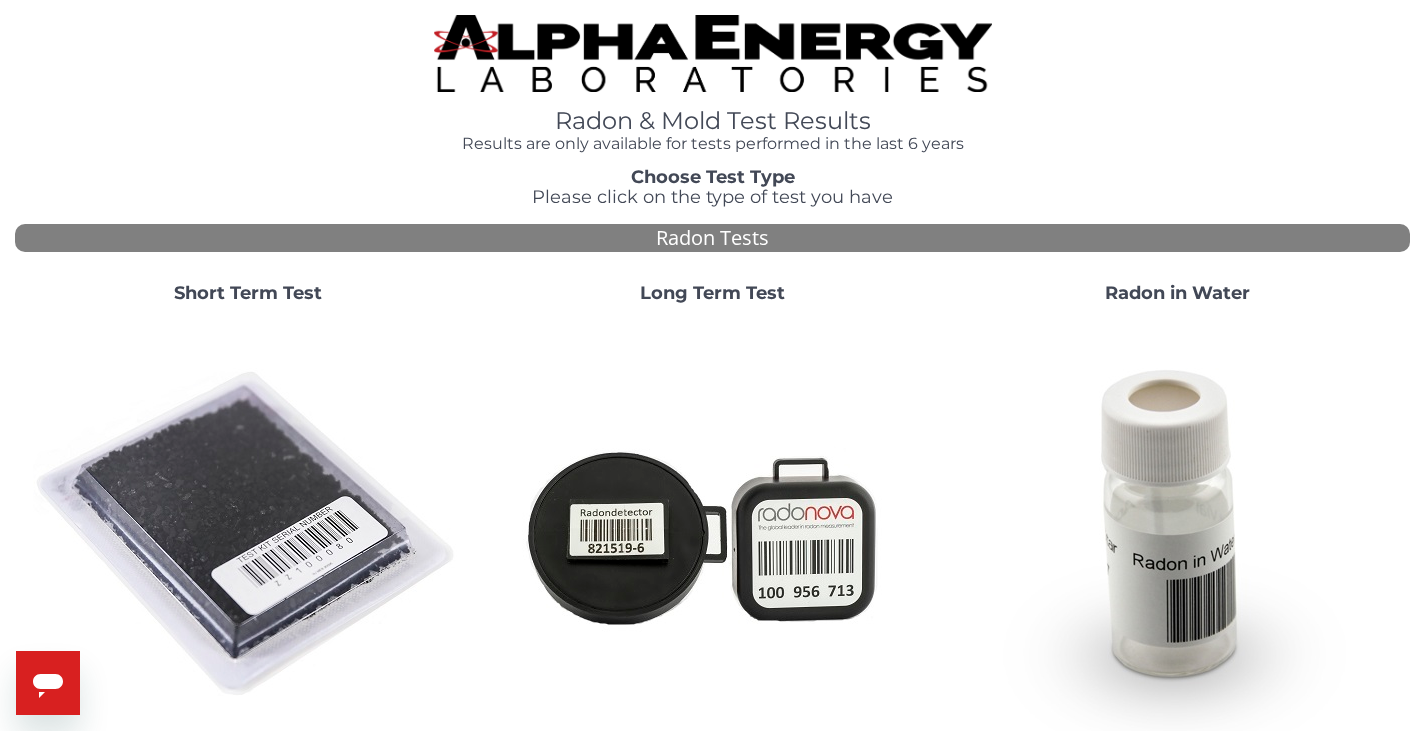 click on "Results are only available for tests performed in the last 6 years" at bounding box center (713, 144) 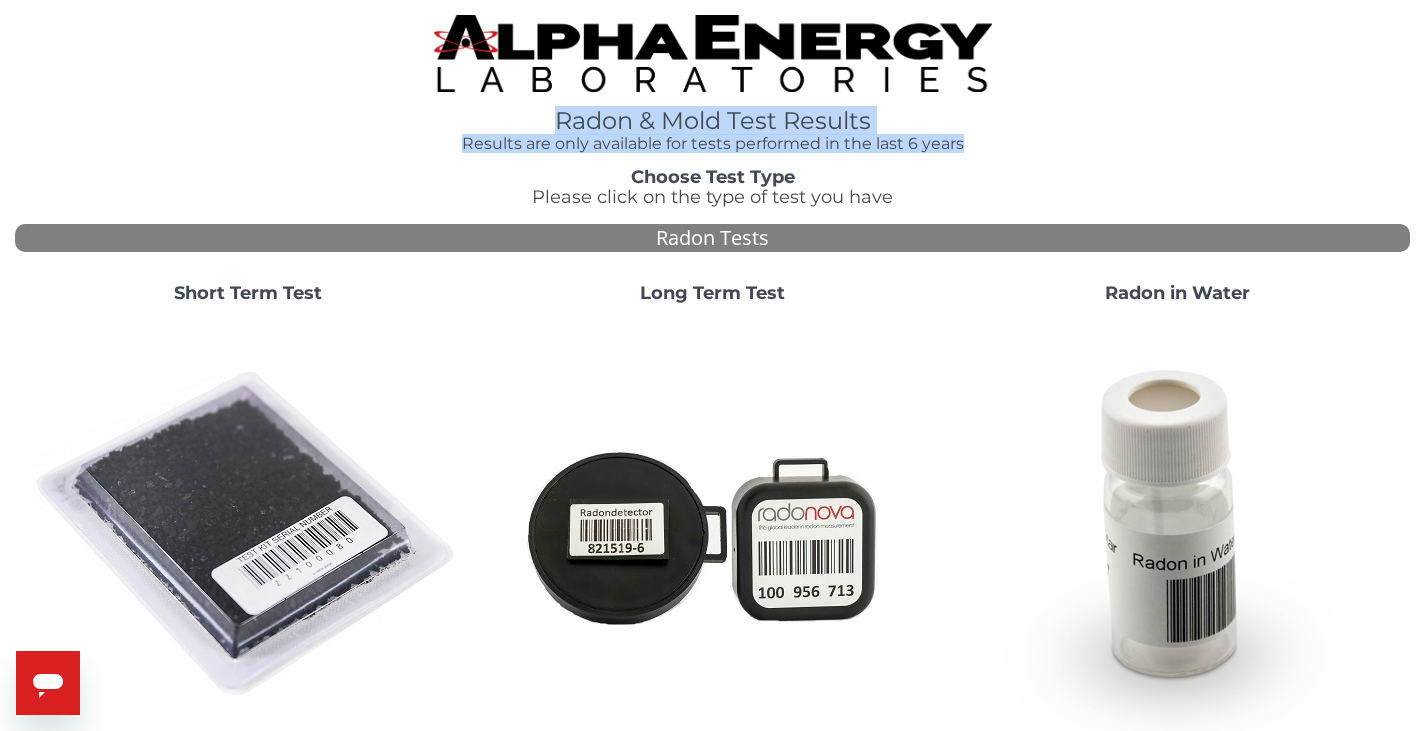 drag, startPoint x: 969, startPoint y: 146, endPoint x: 550, endPoint y: 114, distance: 420.22018 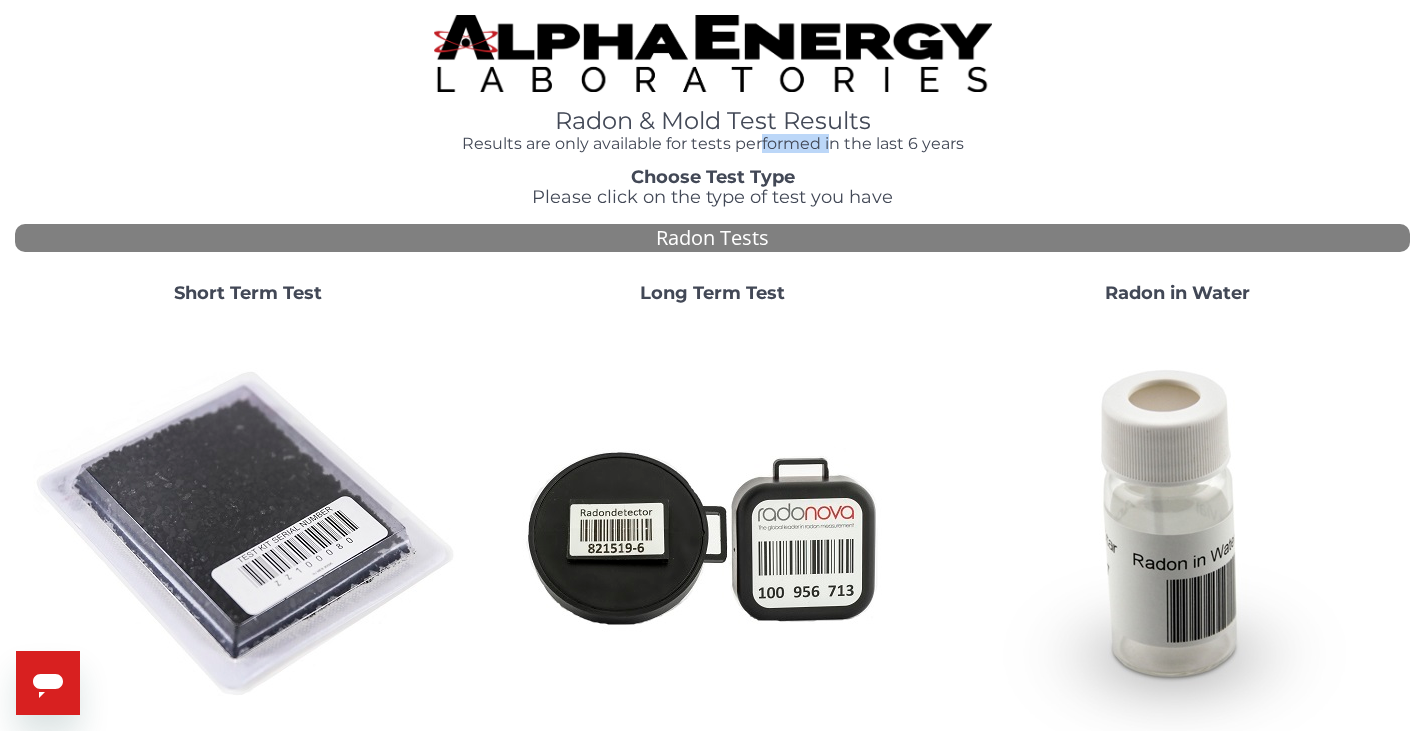 drag, startPoint x: 789, startPoint y: 150, endPoint x: 848, endPoint y: 150, distance: 59 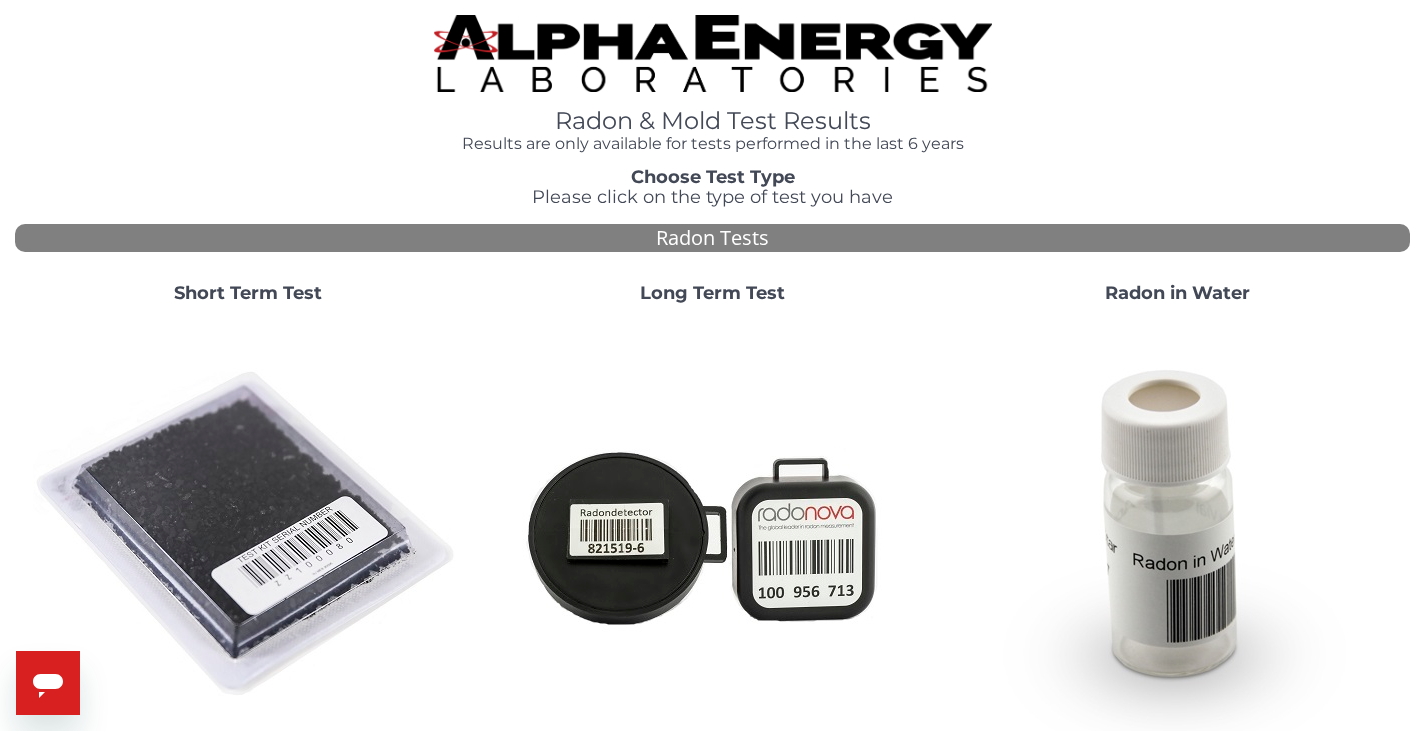 click on "Results are only available for tests performed in the last 6 years" at bounding box center (713, 144) 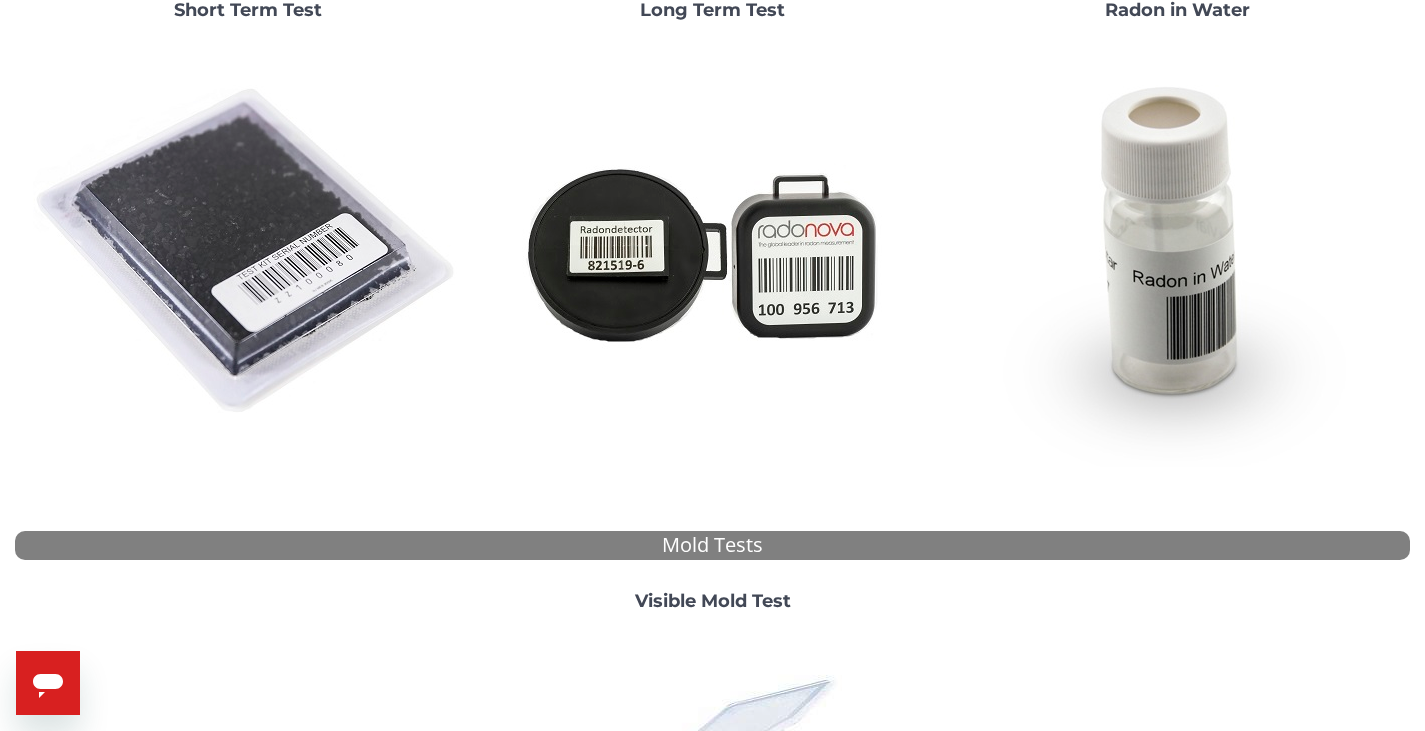 scroll, scrollTop: 600, scrollLeft: 0, axis: vertical 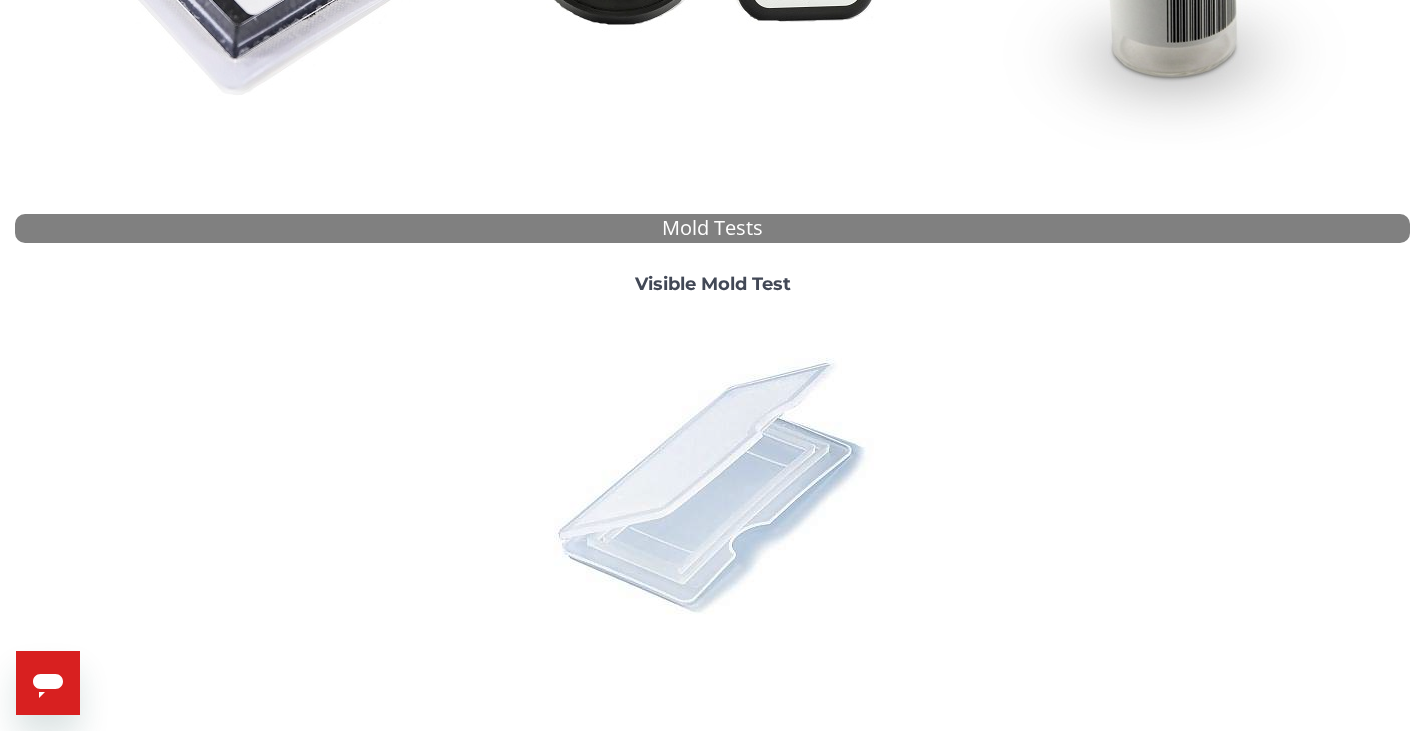click at bounding box center [713, 485] 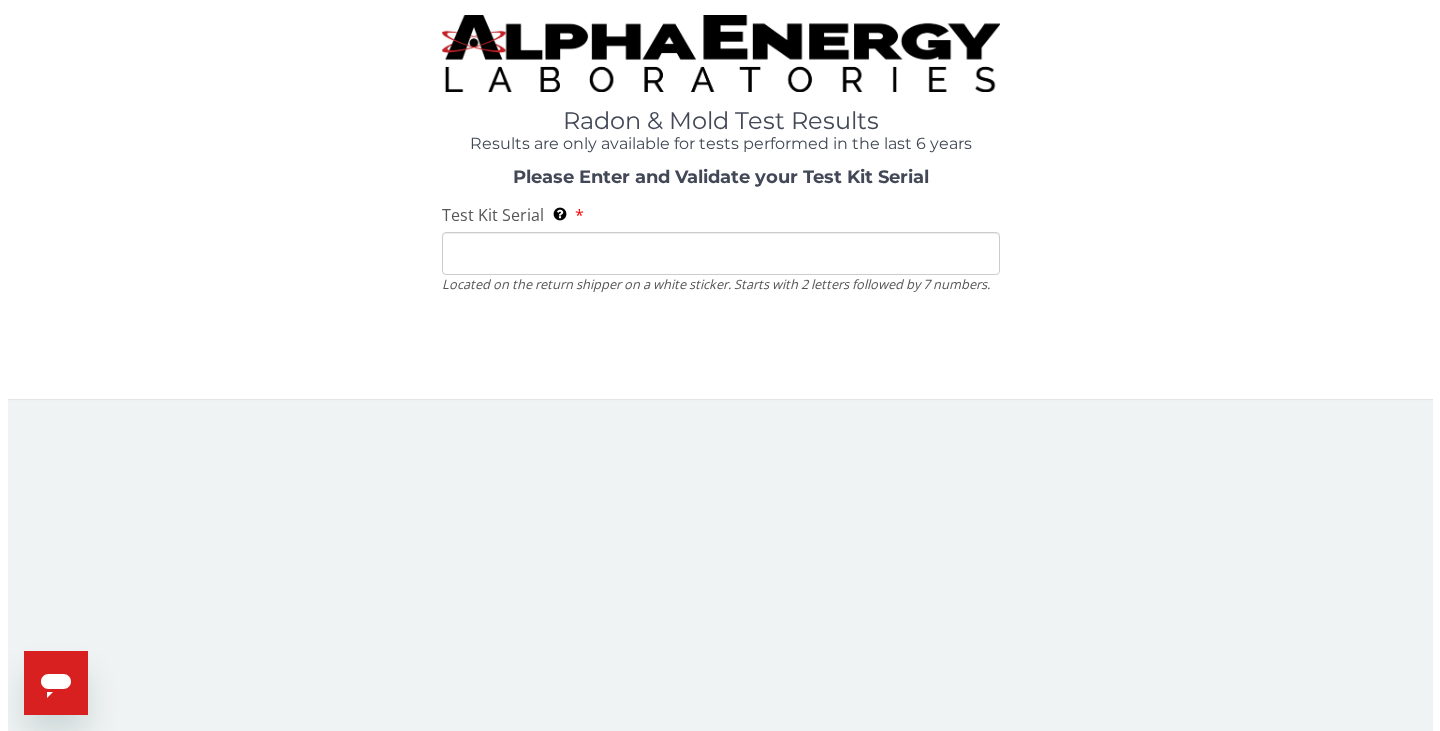 scroll, scrollTop: 0, scrollLeft: 0, axis: both 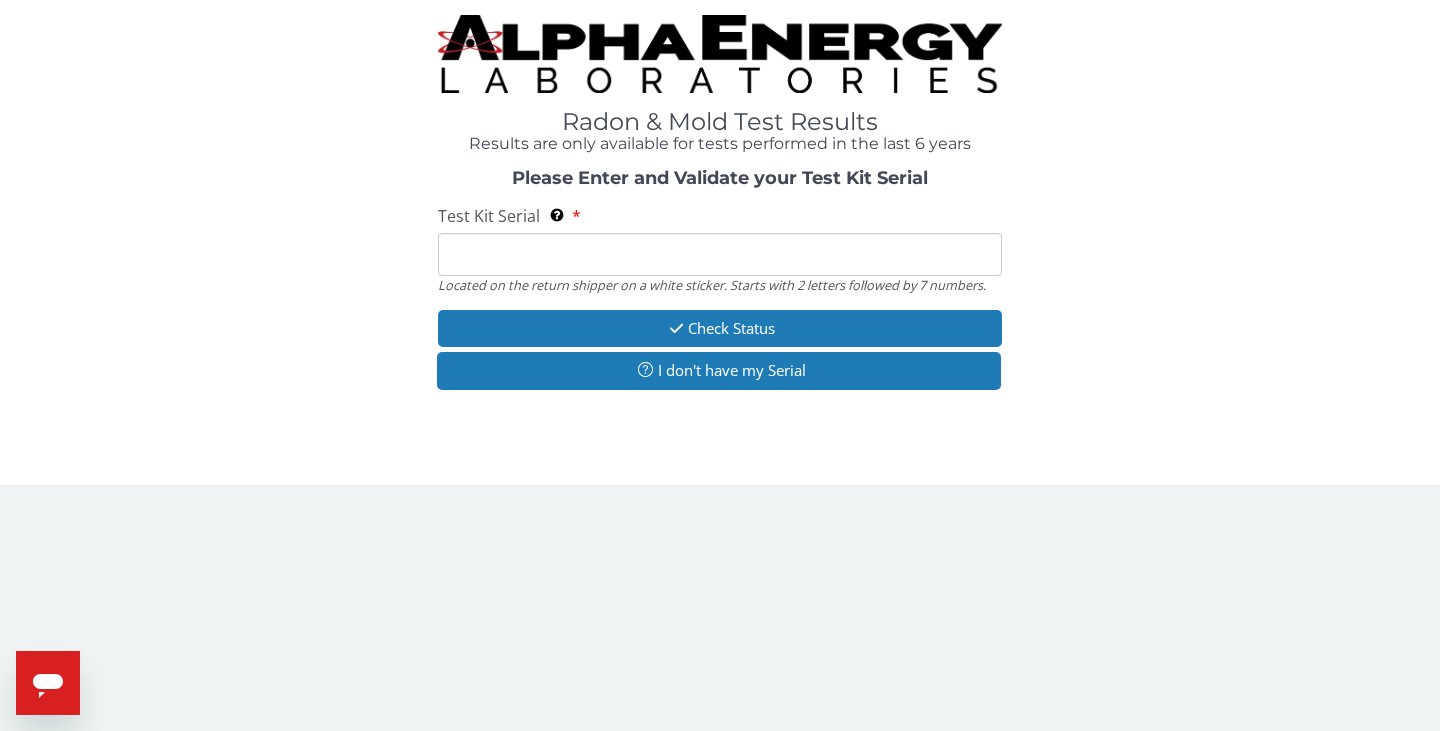 click on "Test Kit Serial Located on the return shipper on a white sticker. Starts with 2 letters followed by 7 numbers." at bounding box center (720, 254) 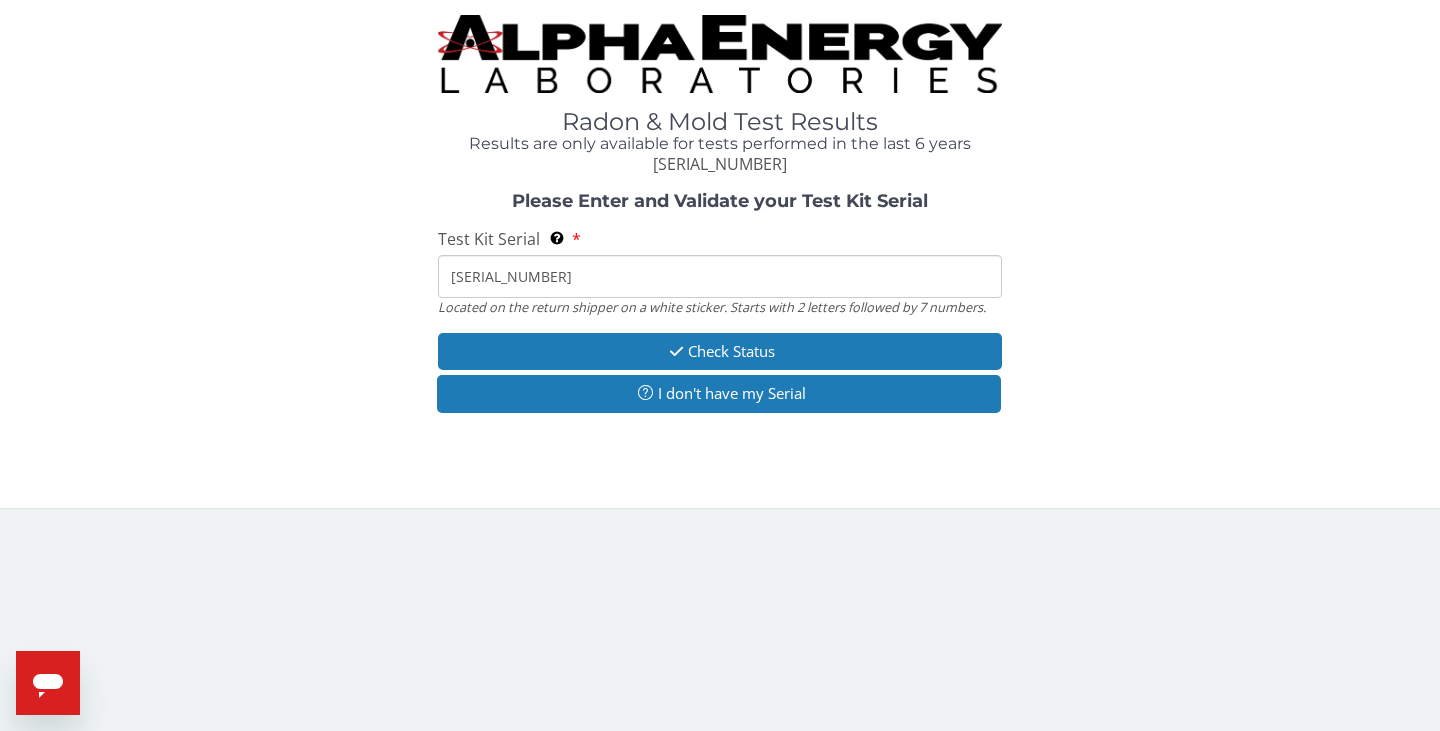 type on "[SERIAL]" 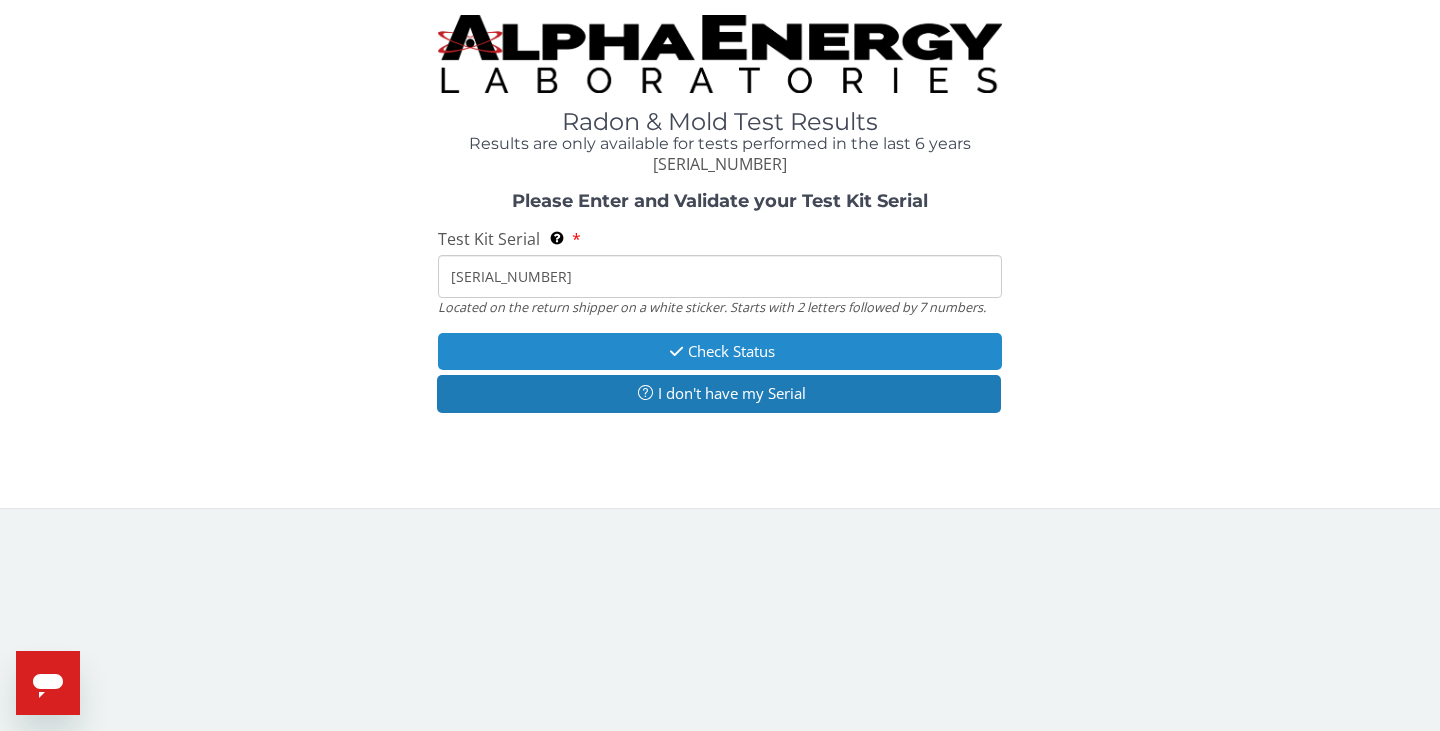 click on "Check Status" at bounding box center [720, 351] 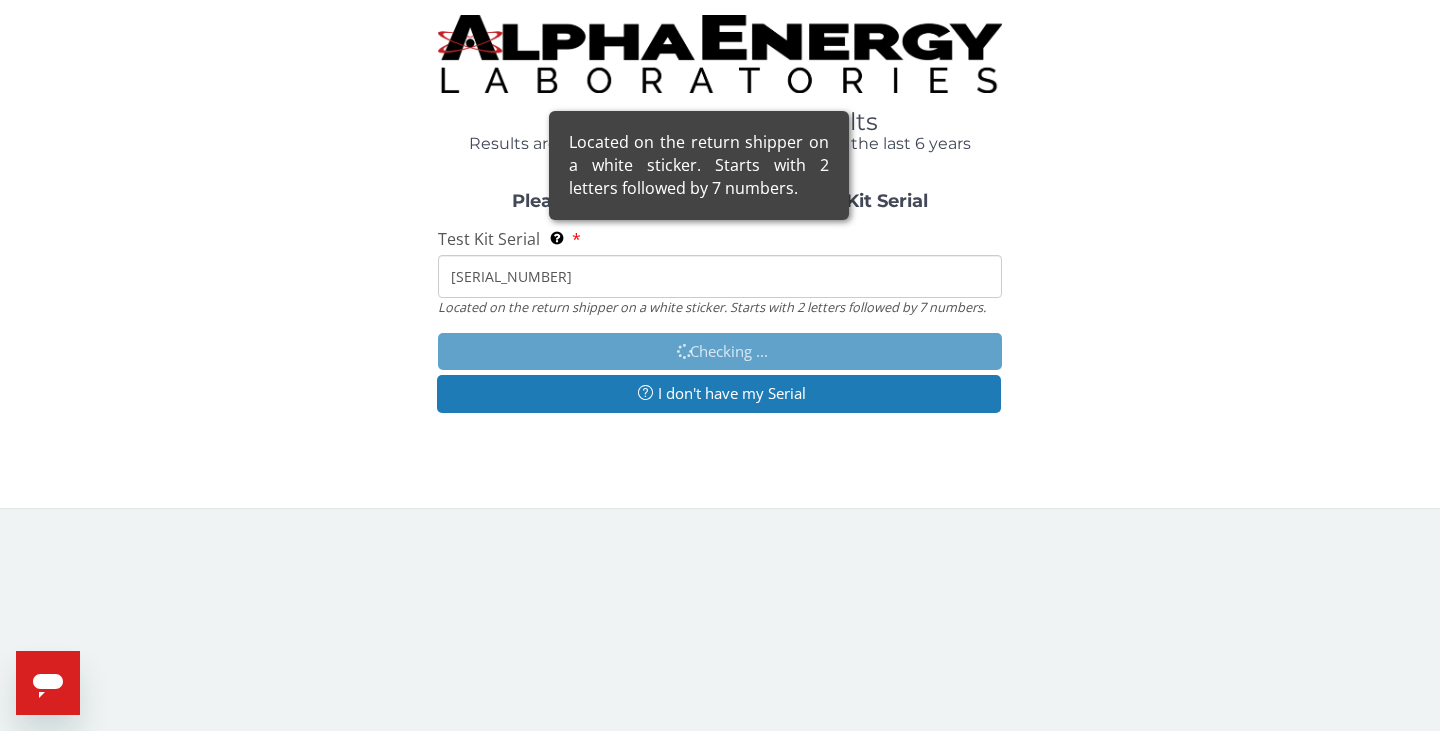 click on "Located on the return shipper on a white sticker. Starts with 2 letters followed by 7 numbers." at bounding box center (699, 165) 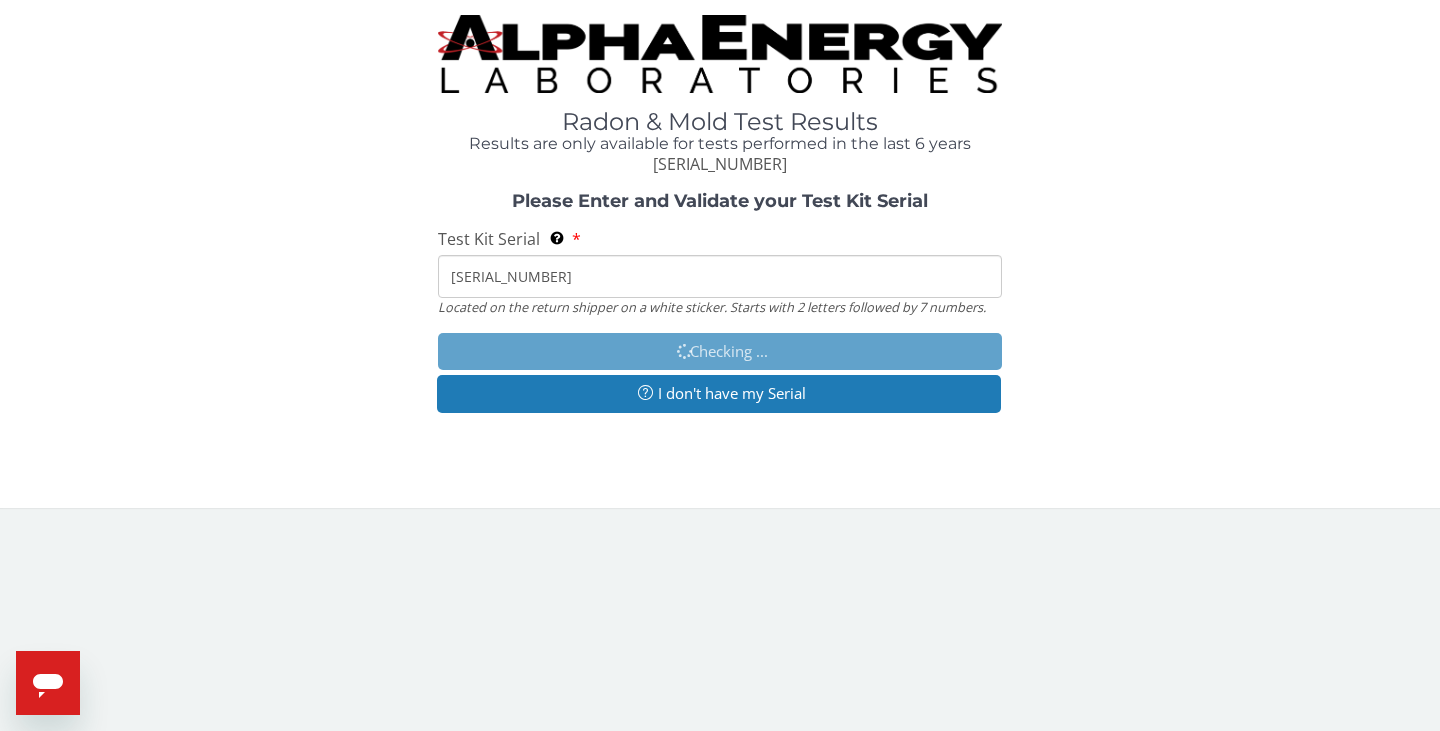 click on "Test Kit Serial" at bounding box center (489, 239) 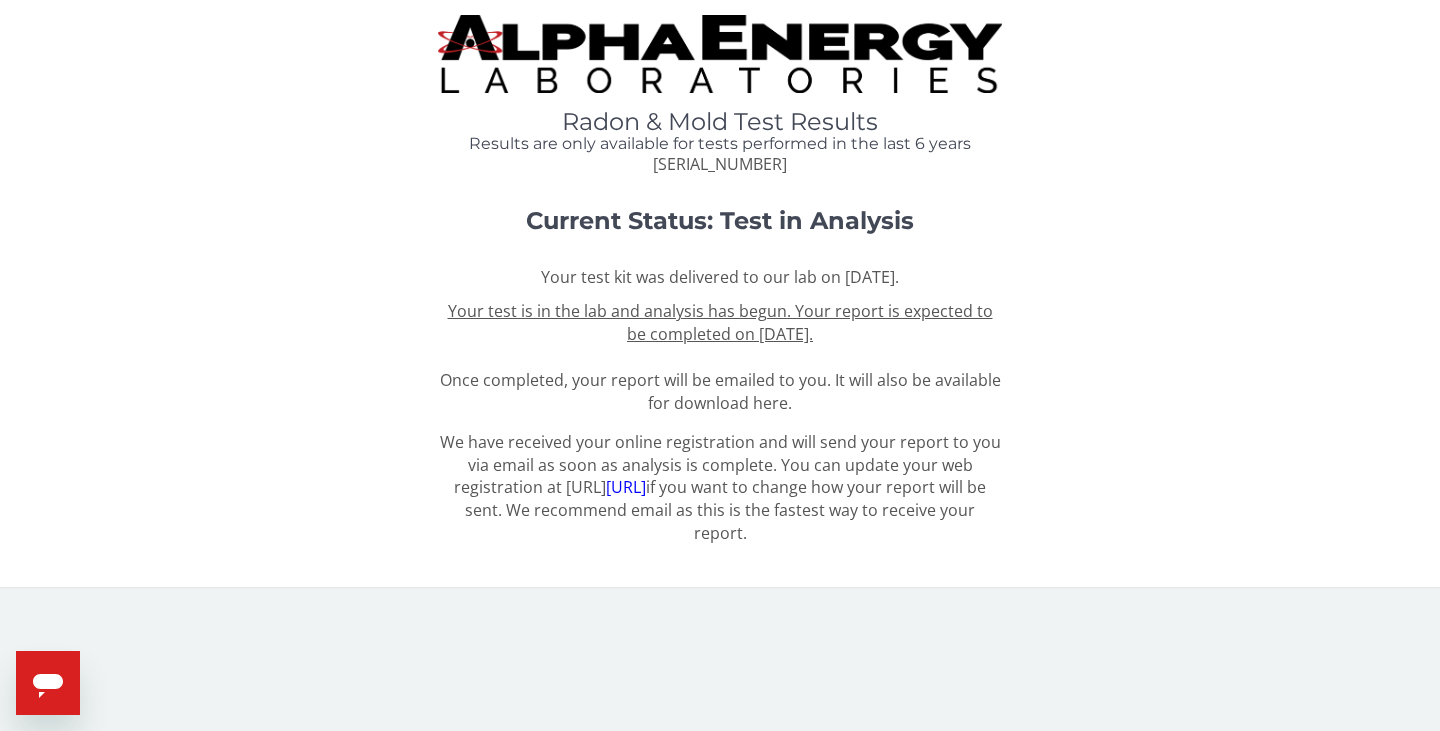 click on "Your test is in the lab and analysis has begun. Your report is expected to be completed on Monday, [DATE] [YEAR]." at bounding box center (720, 322) 